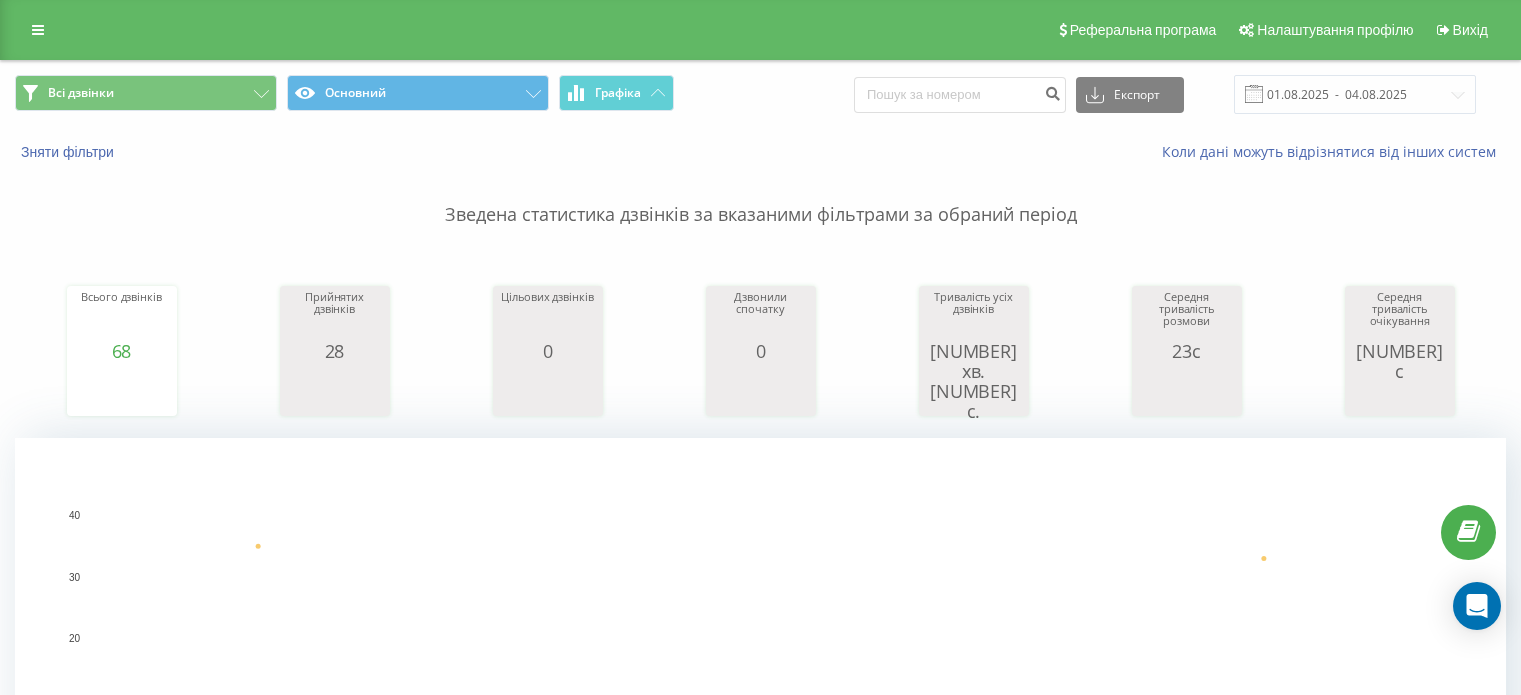 scroll, scrollTop: 0, scrollLeft: 0, axis: both 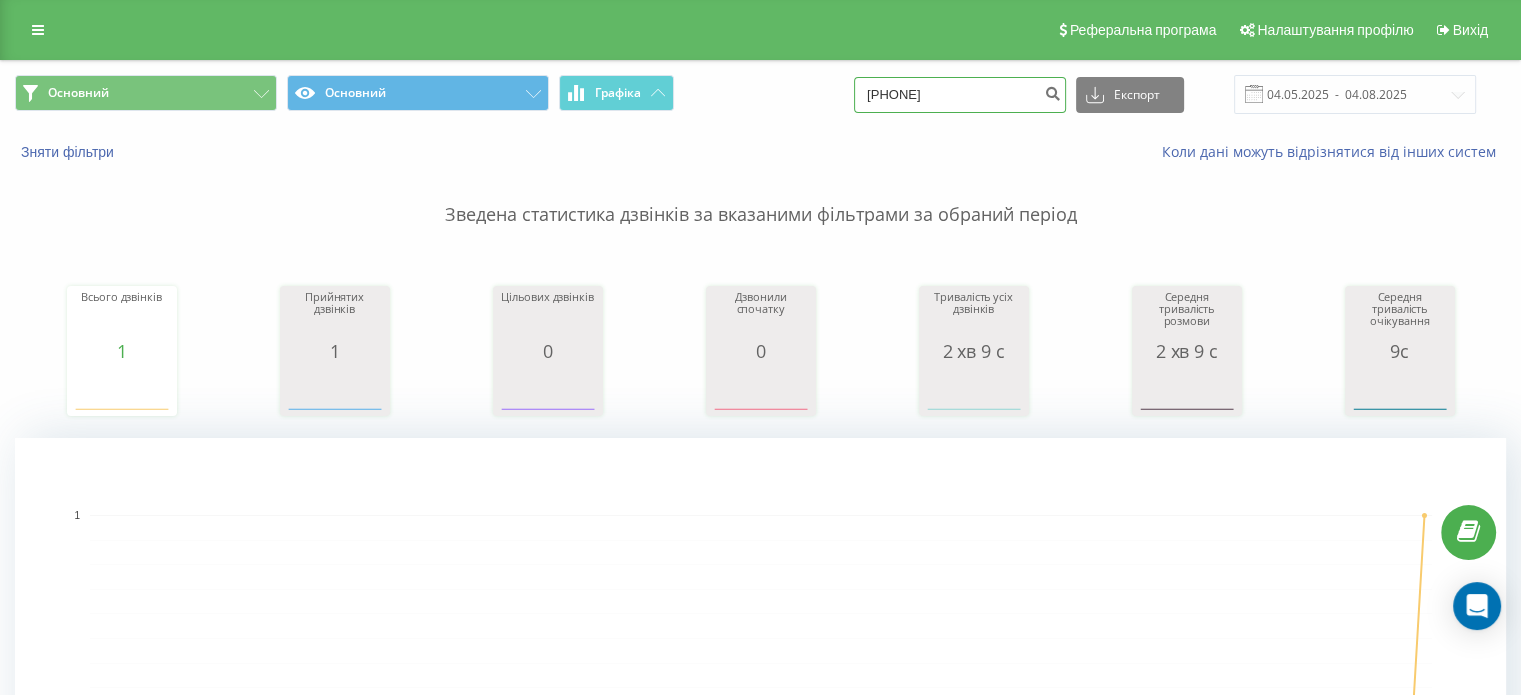 click on "0973876932" at bounding box center [960, 95] 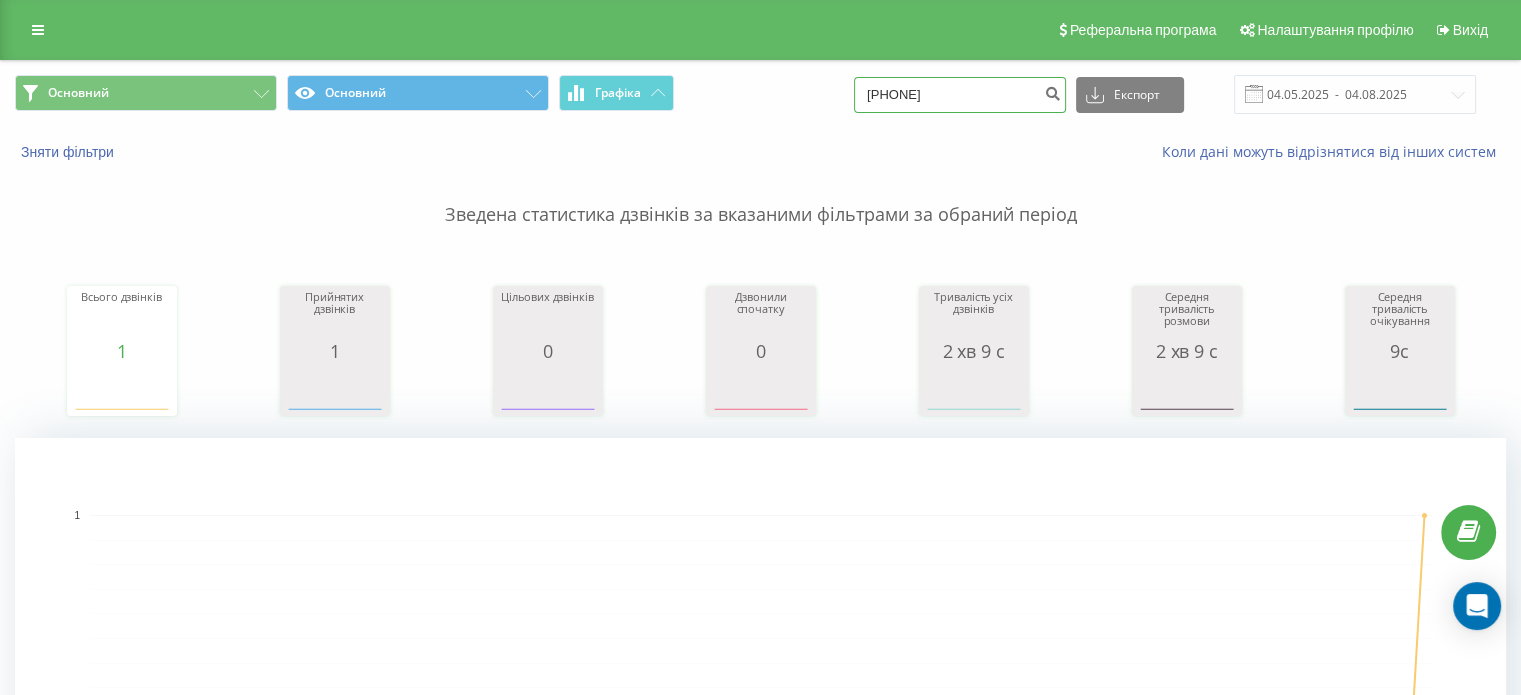 paste on "87144218" 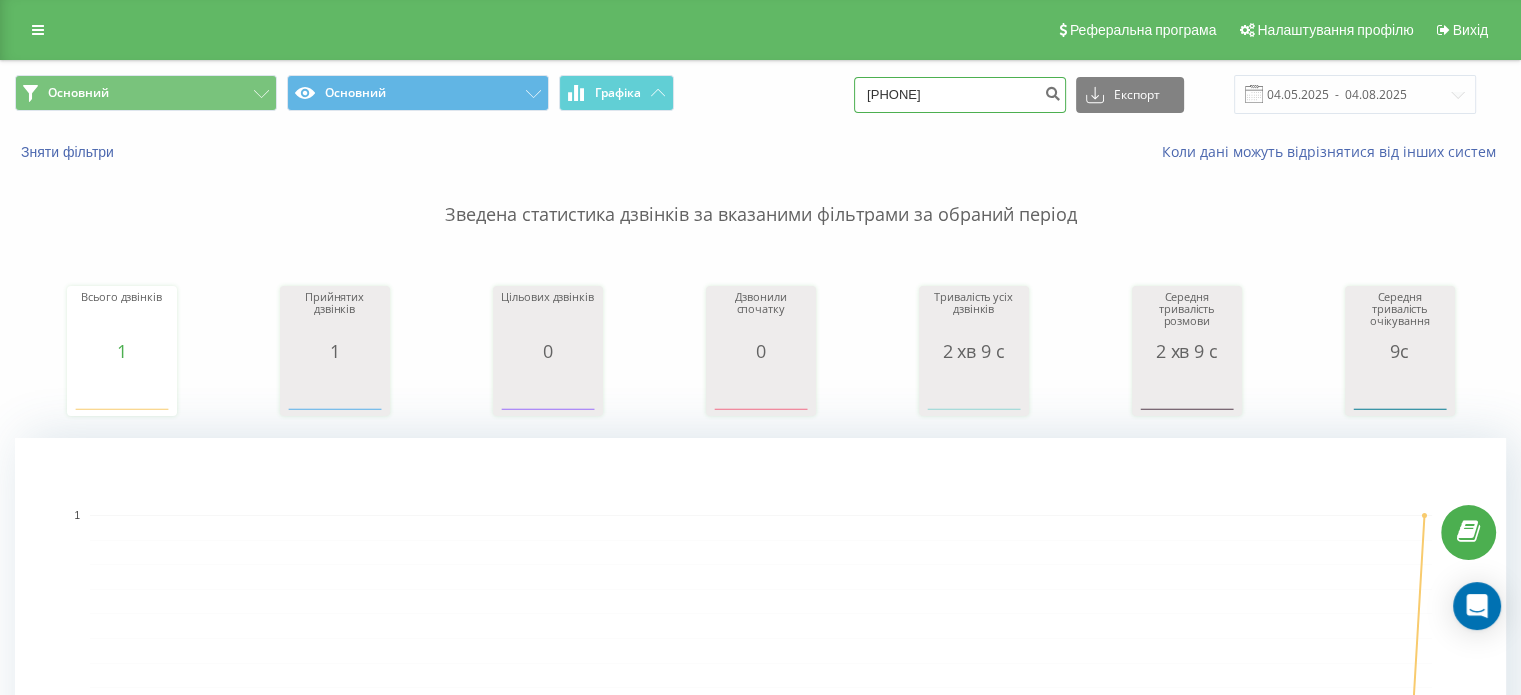 type on "0987144218" 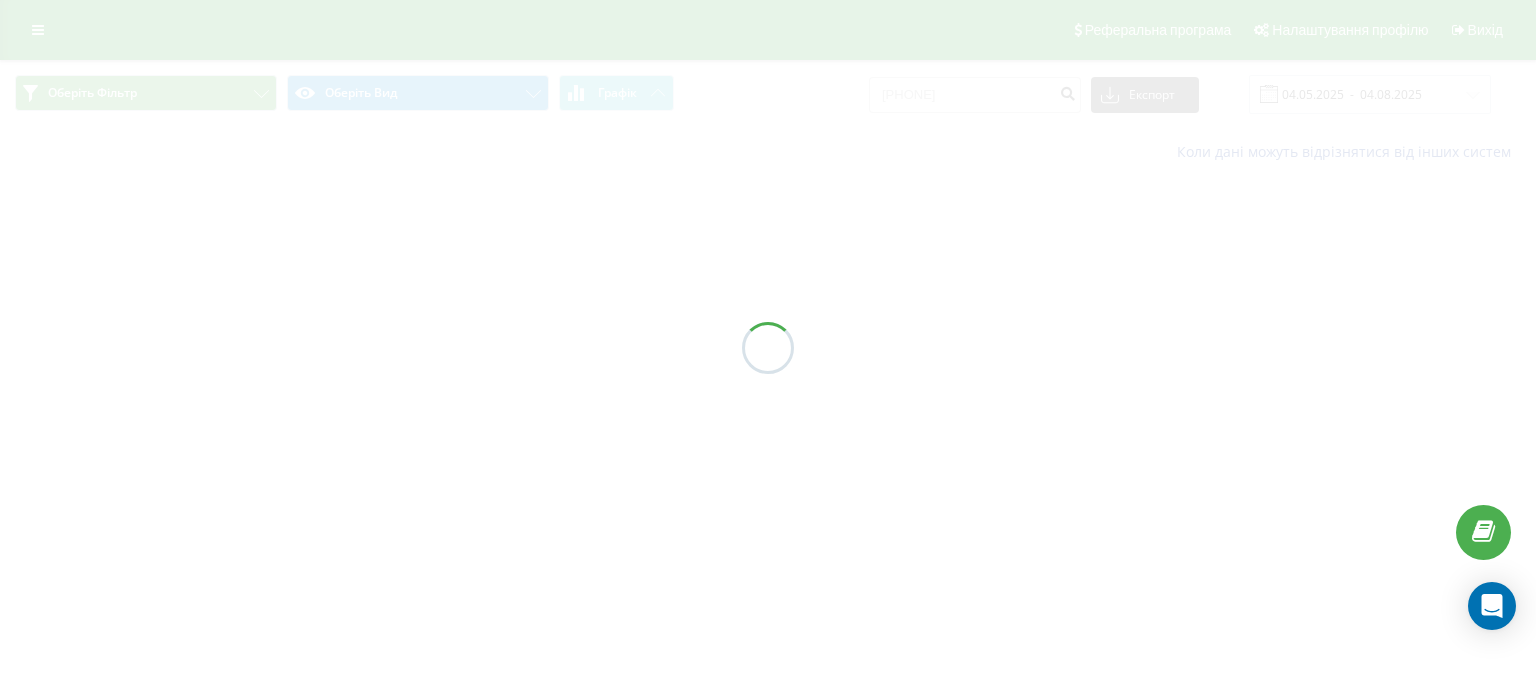 scroll, scrollTop: 0, scrollLeft: 0, axis: both 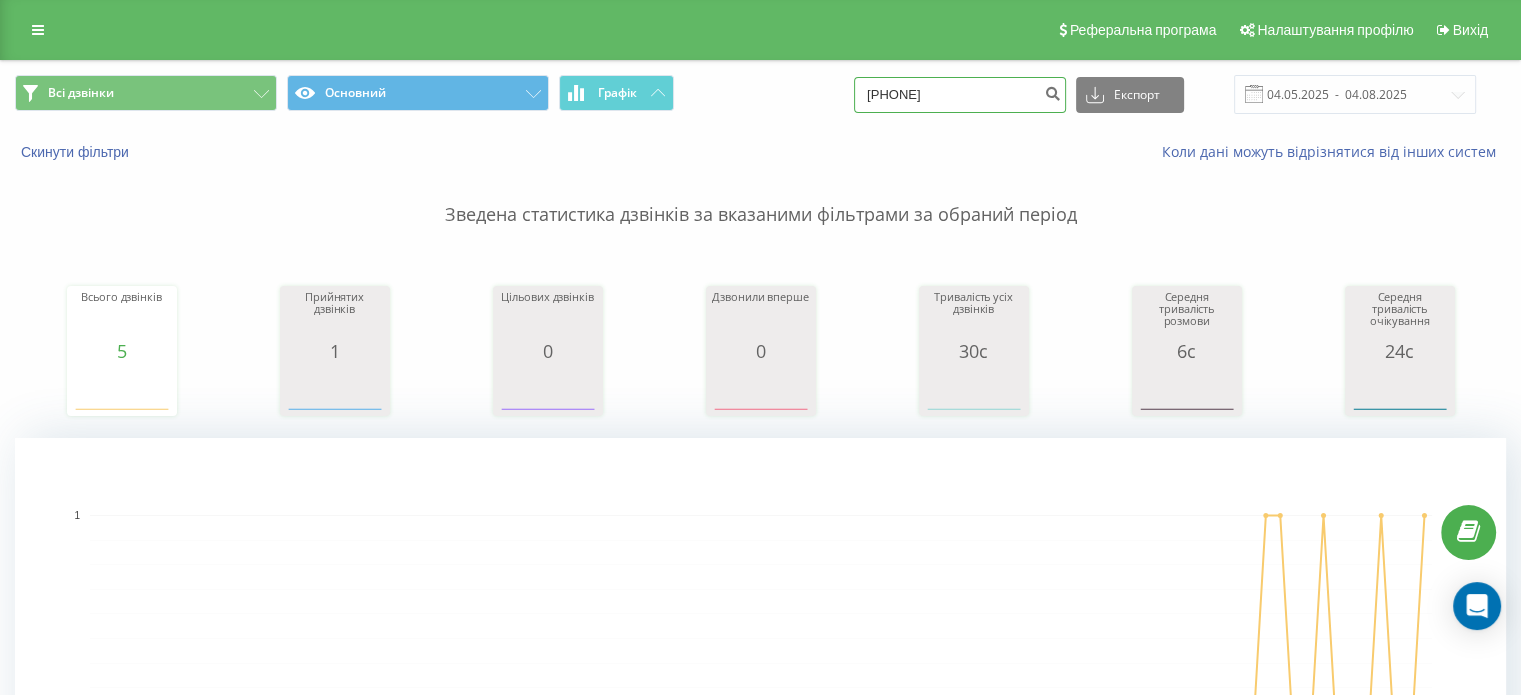 click on "0987144218" at bounding box center [960, 95] 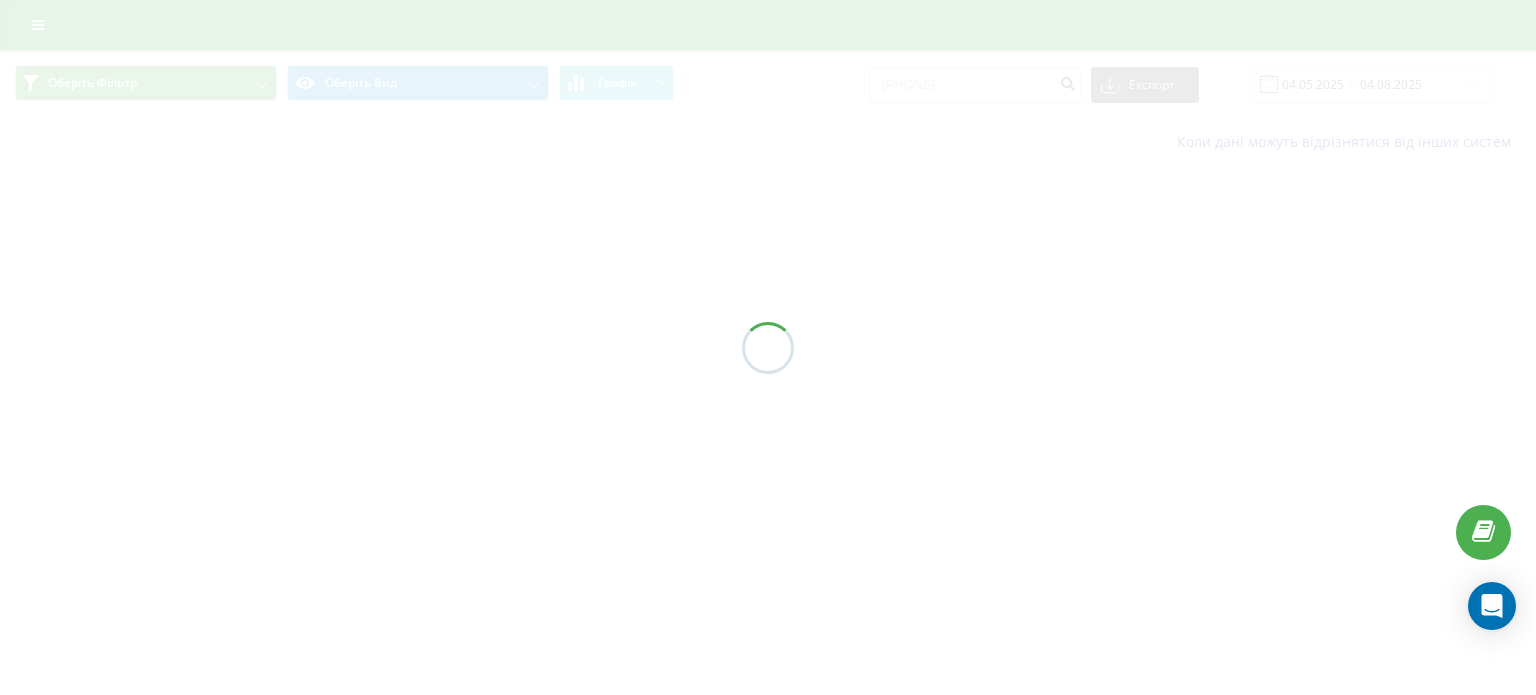 scroll, scrollTop: 0, scrollLeft: 0, axis: both 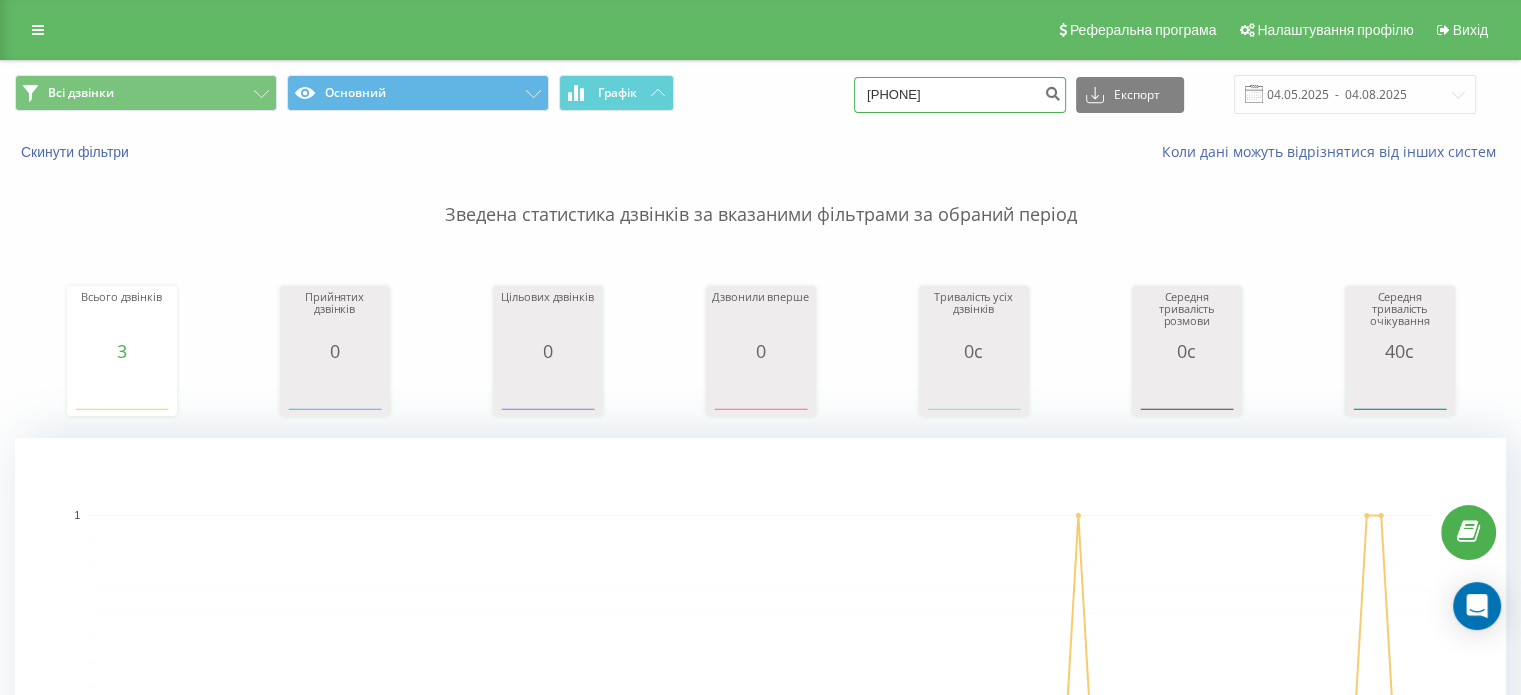 click on "0675121039" at bounding box center (960, 95) 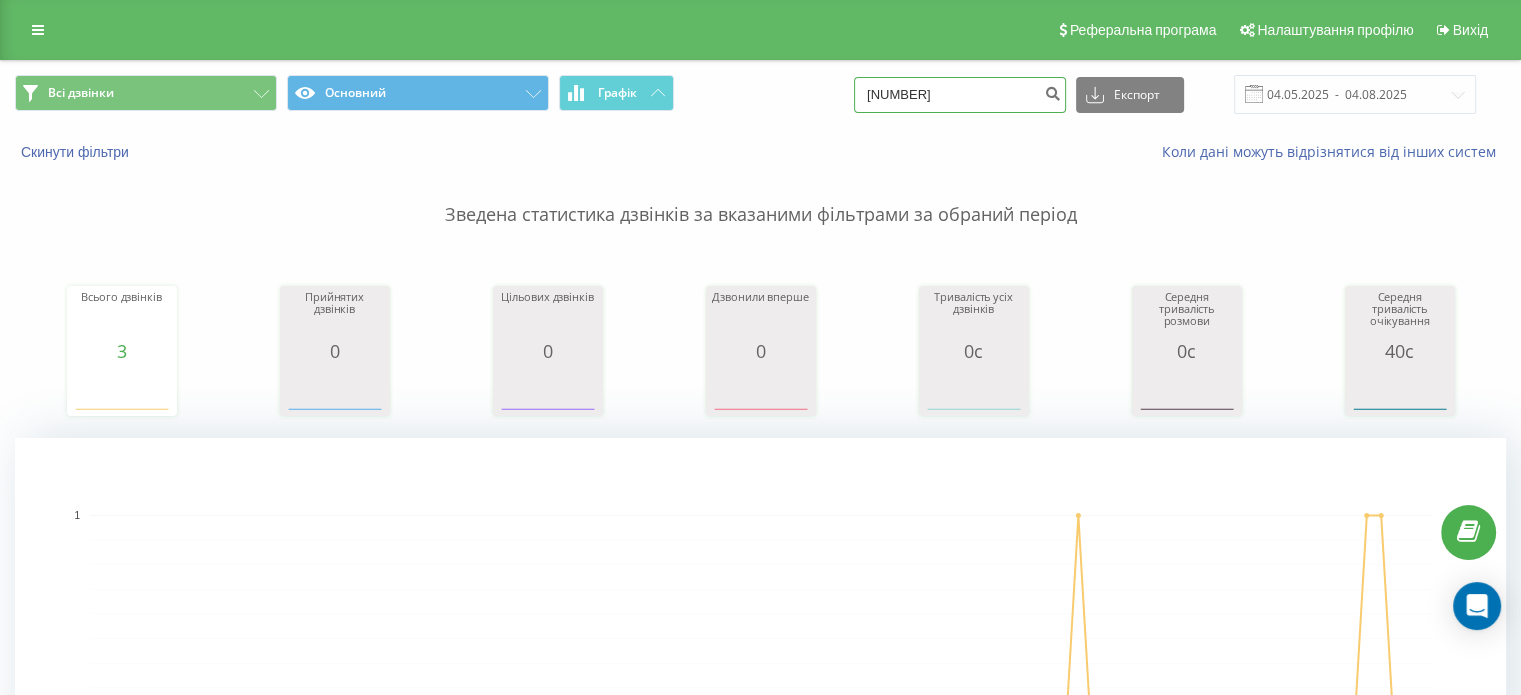 type on "0978140877" 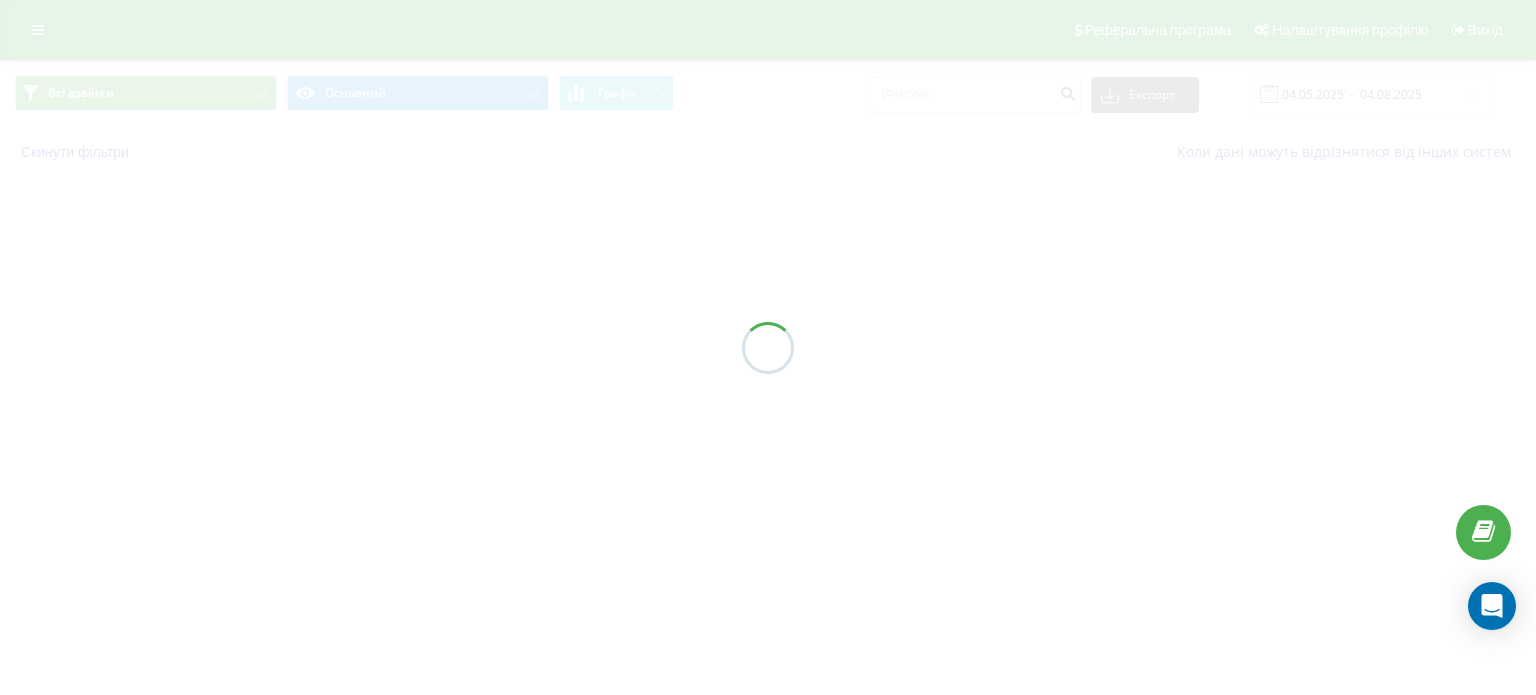 scroll, scrollTop: 0, scrollLeft: 0, axis: both 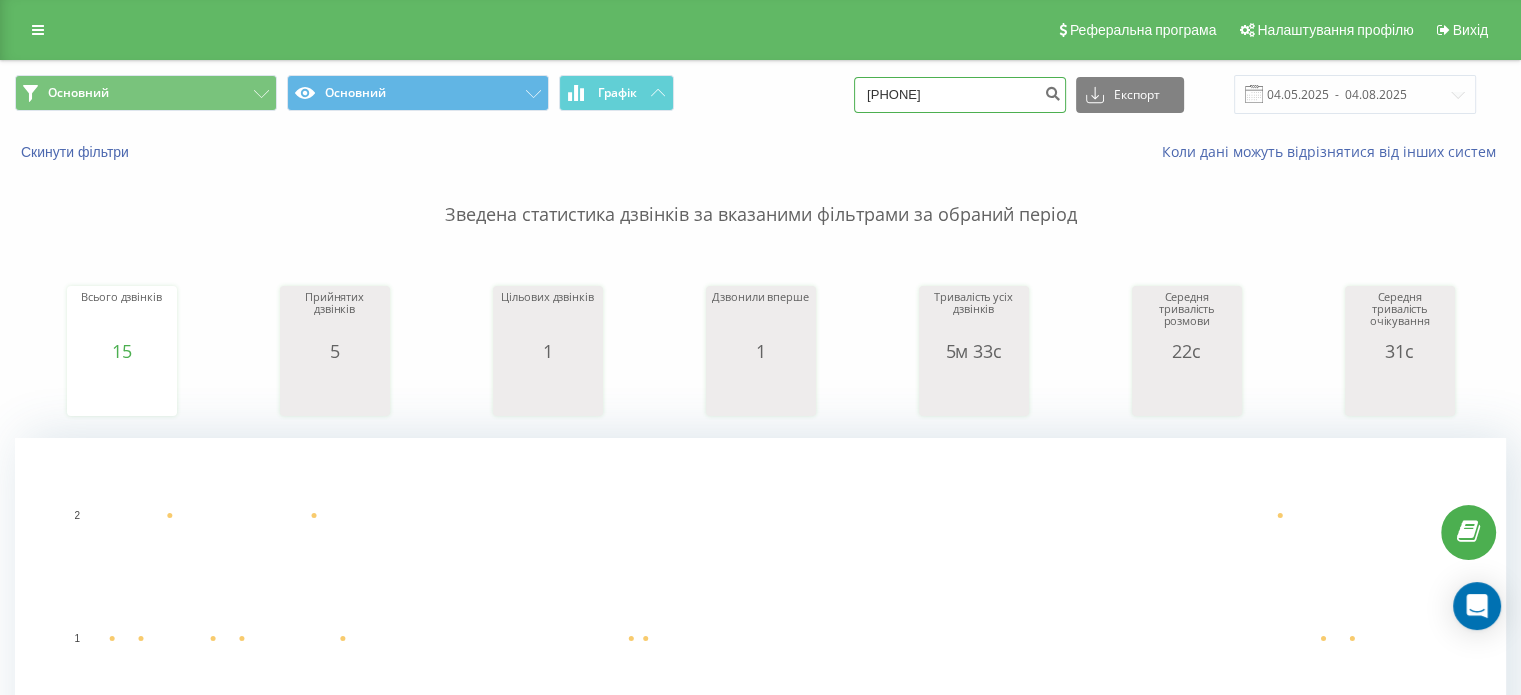 click on "0978140877" at bounding box center [960, 95] 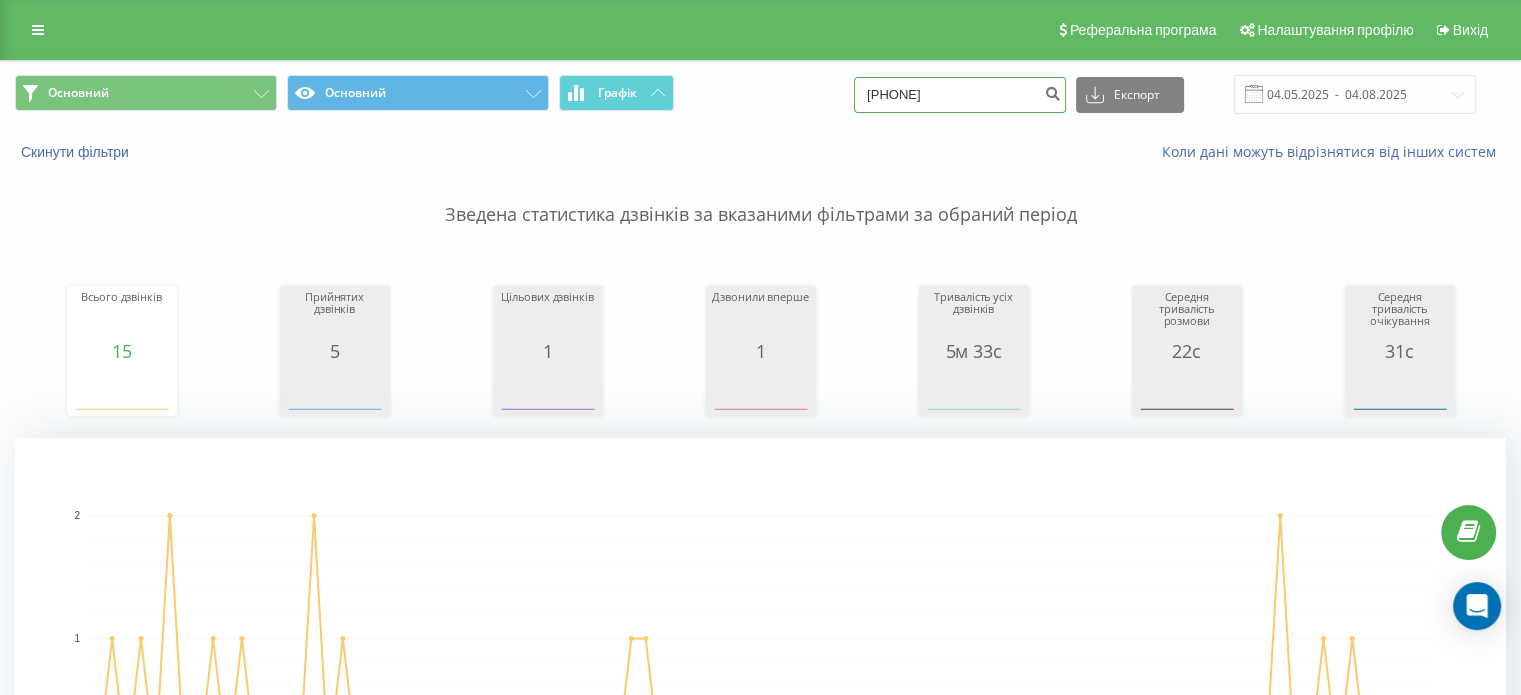 click on "0978140877" at bounding box center [960, 95] 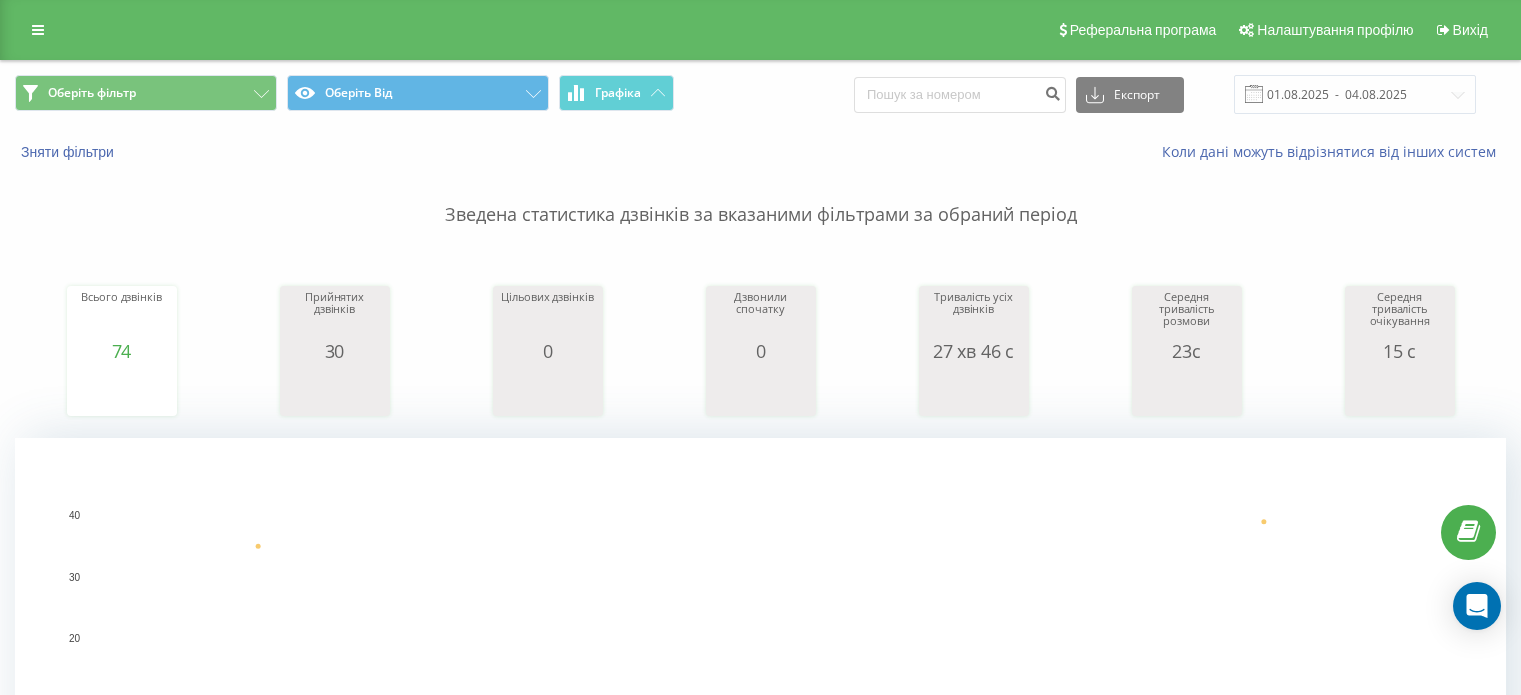 scroll, scrollTop: 200, scrollLeft: 0, axis: vertical 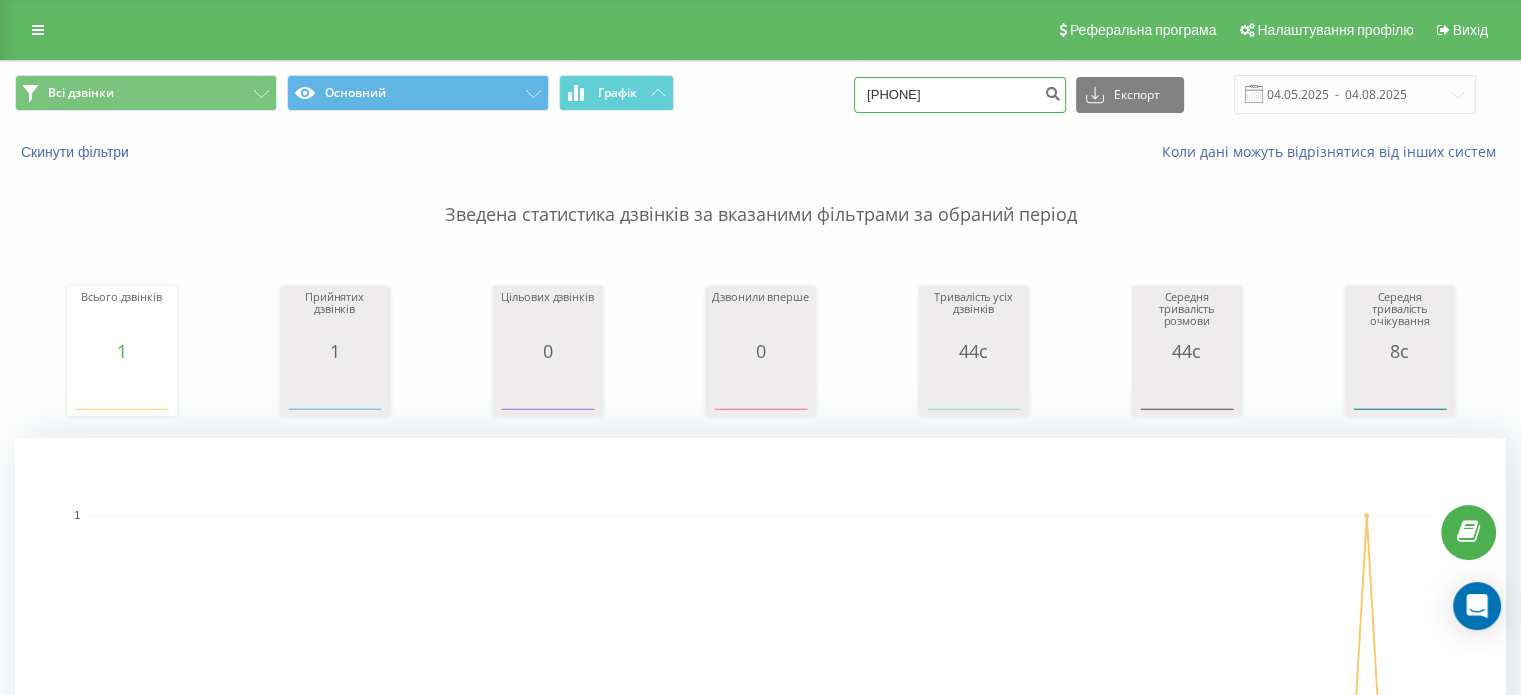 click on "0972284501" at bounding box center (960, 95) 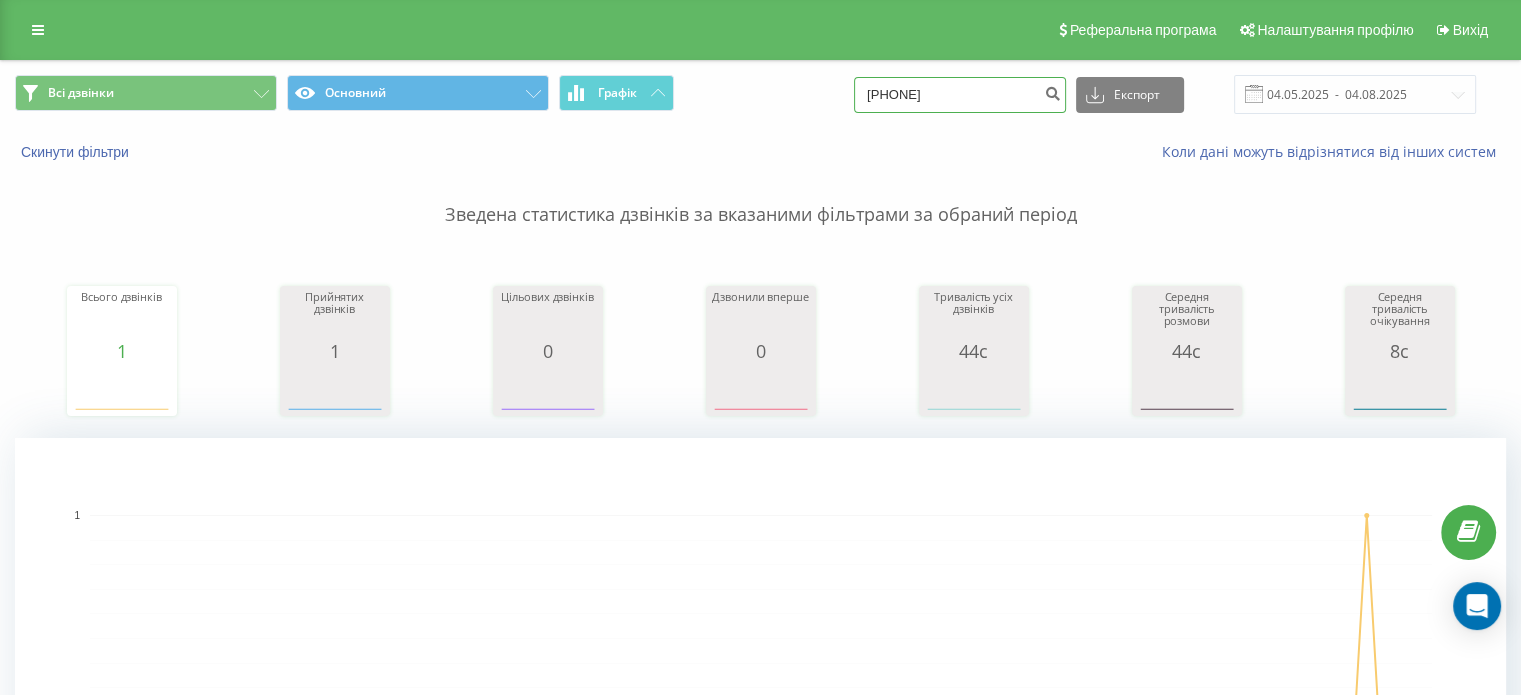 type on "[PHONE]" 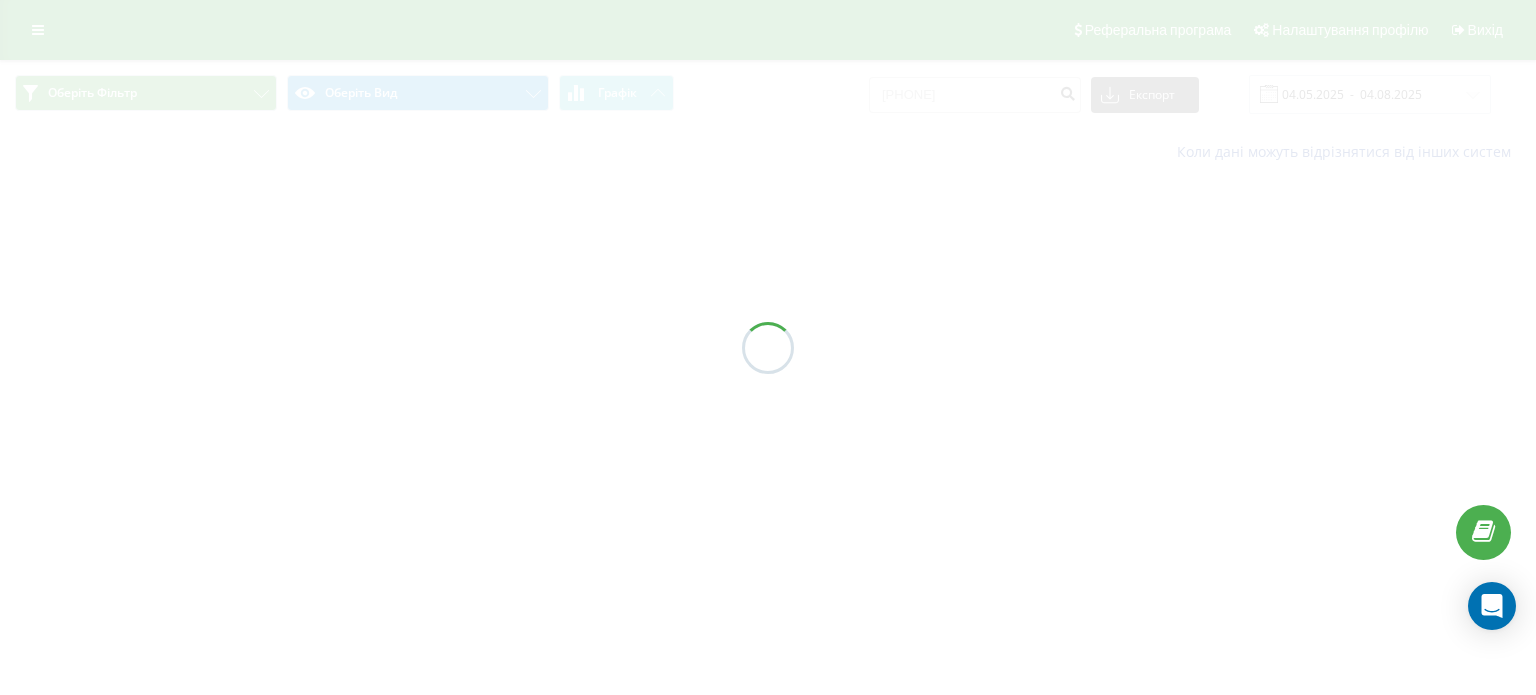 scroll, scrollTop: 0, scrollLeft: 0, axis: both 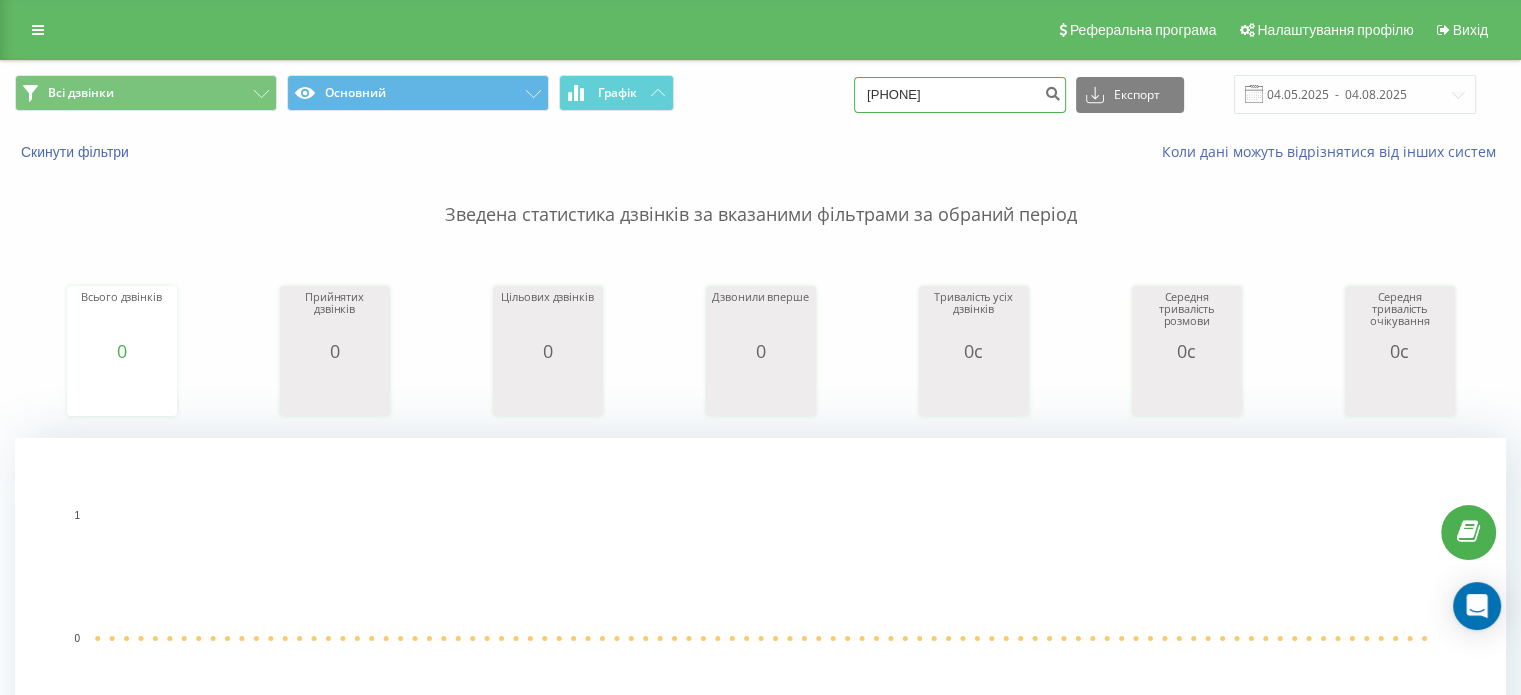 click on "[PHONE]" at bounding box center [960, 95] 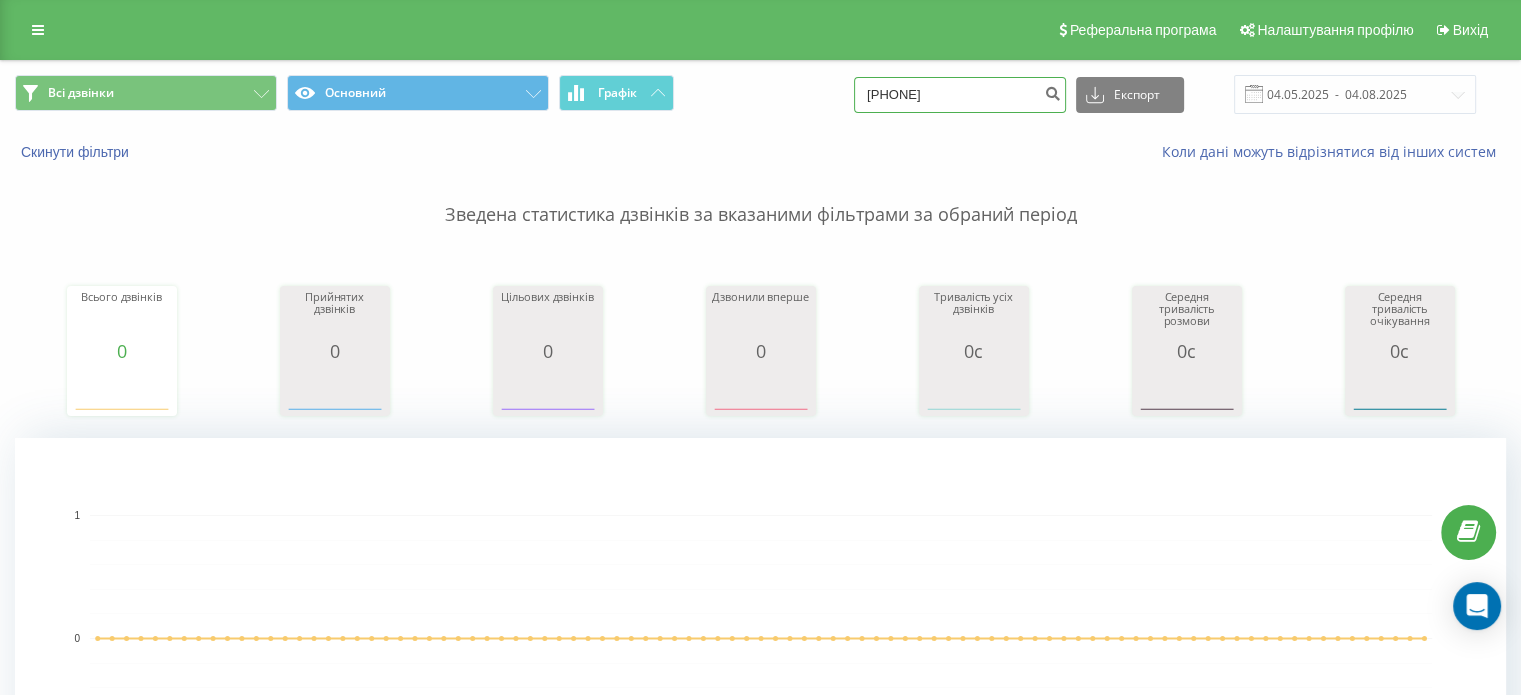 click on "[PHONE]" at bounding box center [960, 95] 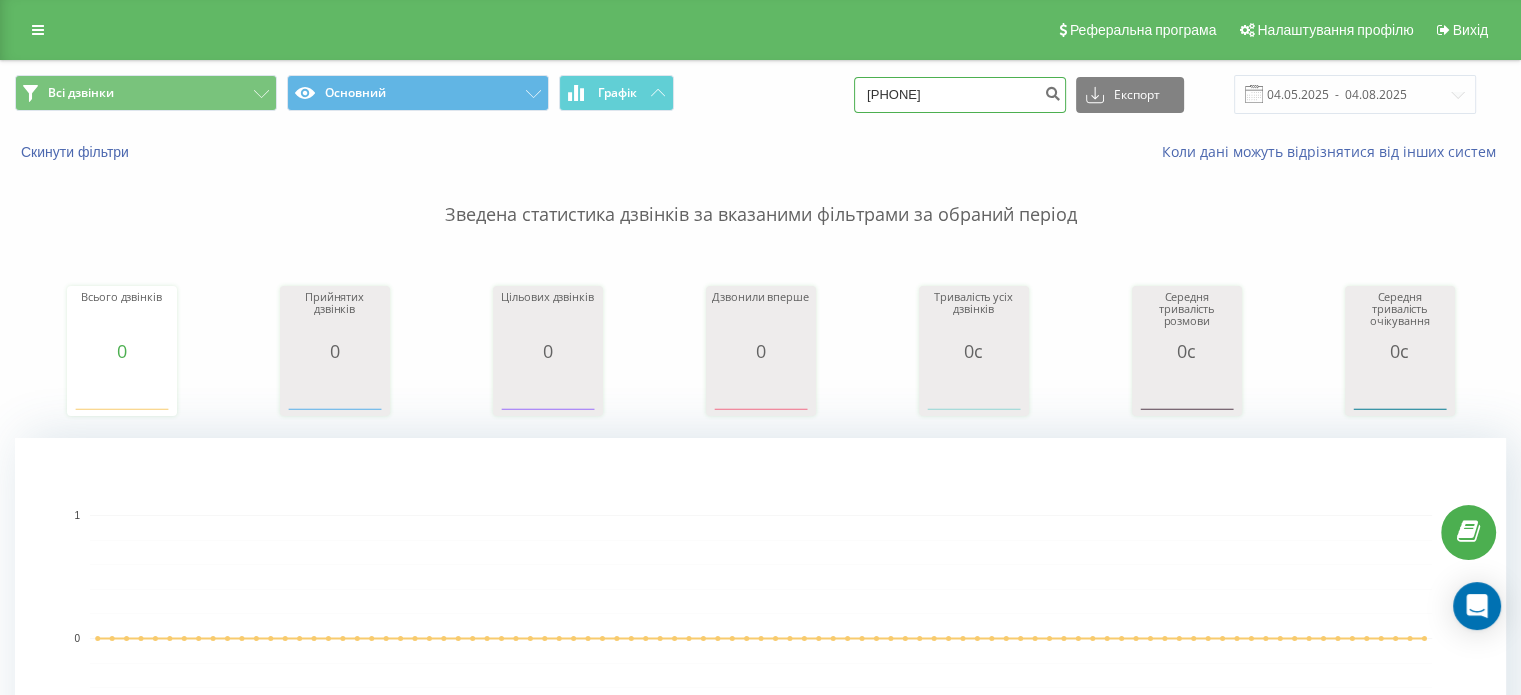 type on "[PHONE]" 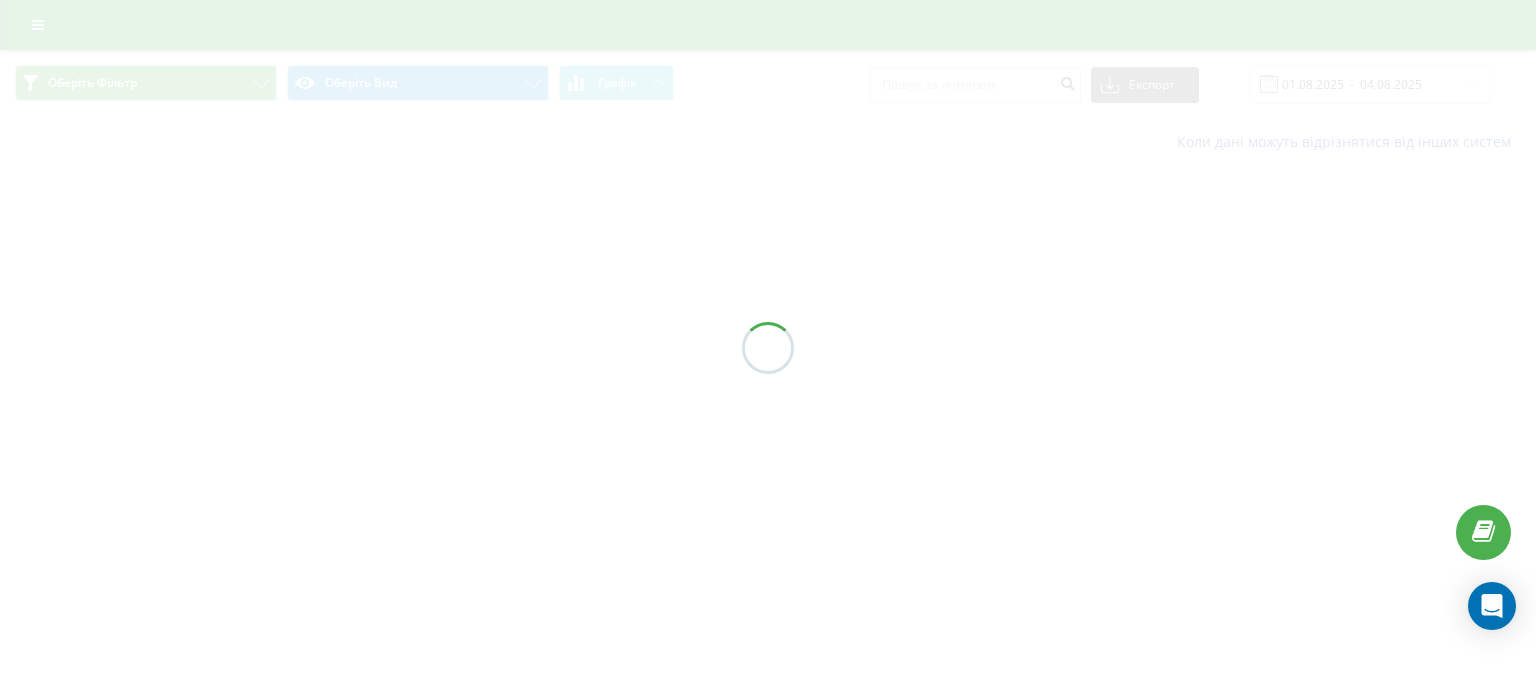 scroll, scrollTop: 0, scrollLeft: 0, axis: both 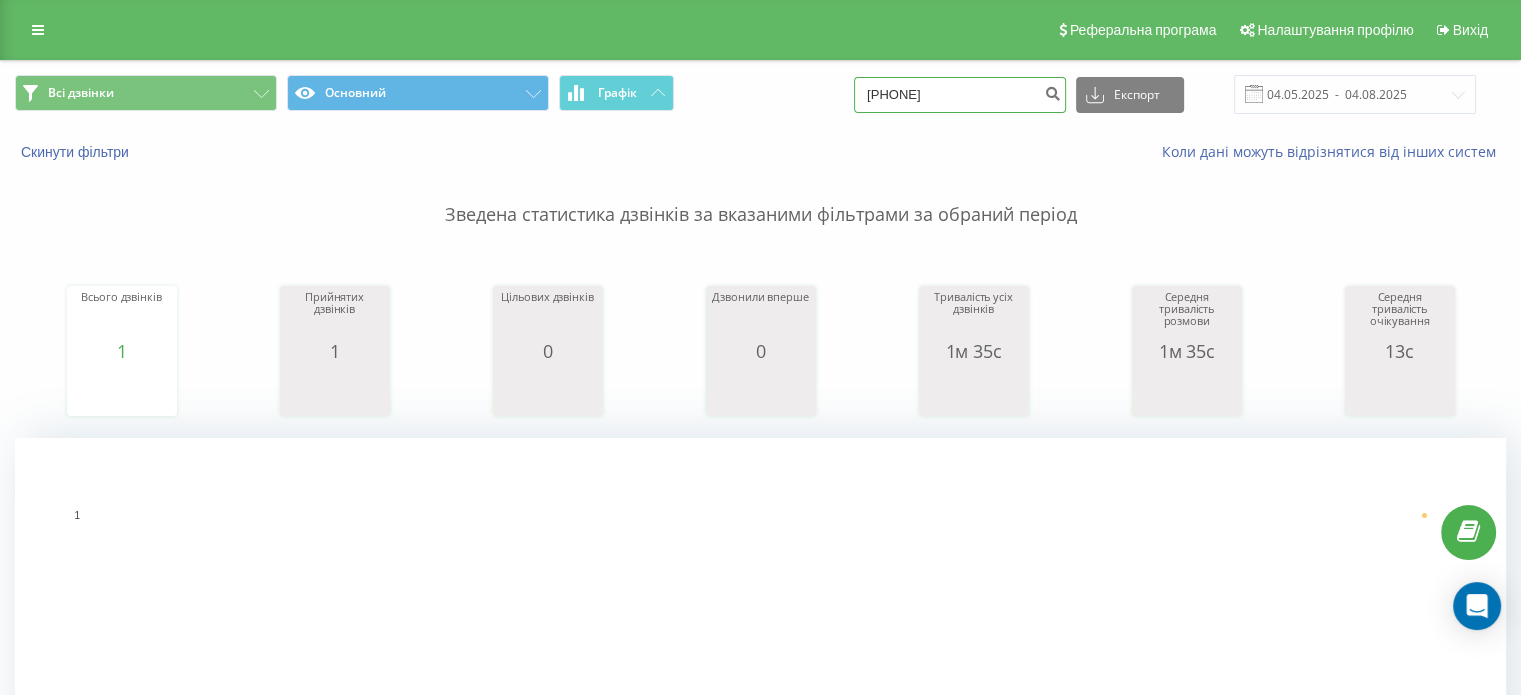 click on "[PHONE]" at bounding box center [960, 95] 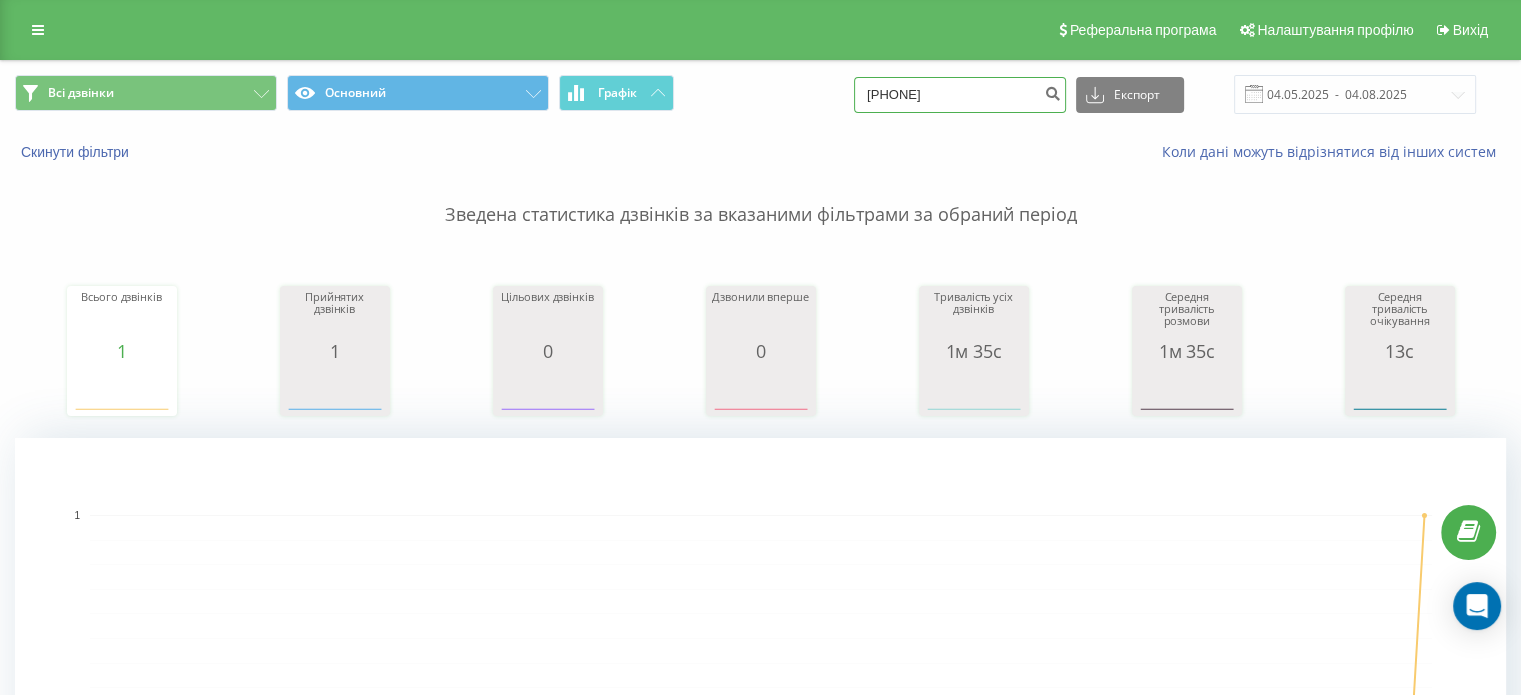 click on "[PHONE]" at bounding box center [960, 95] 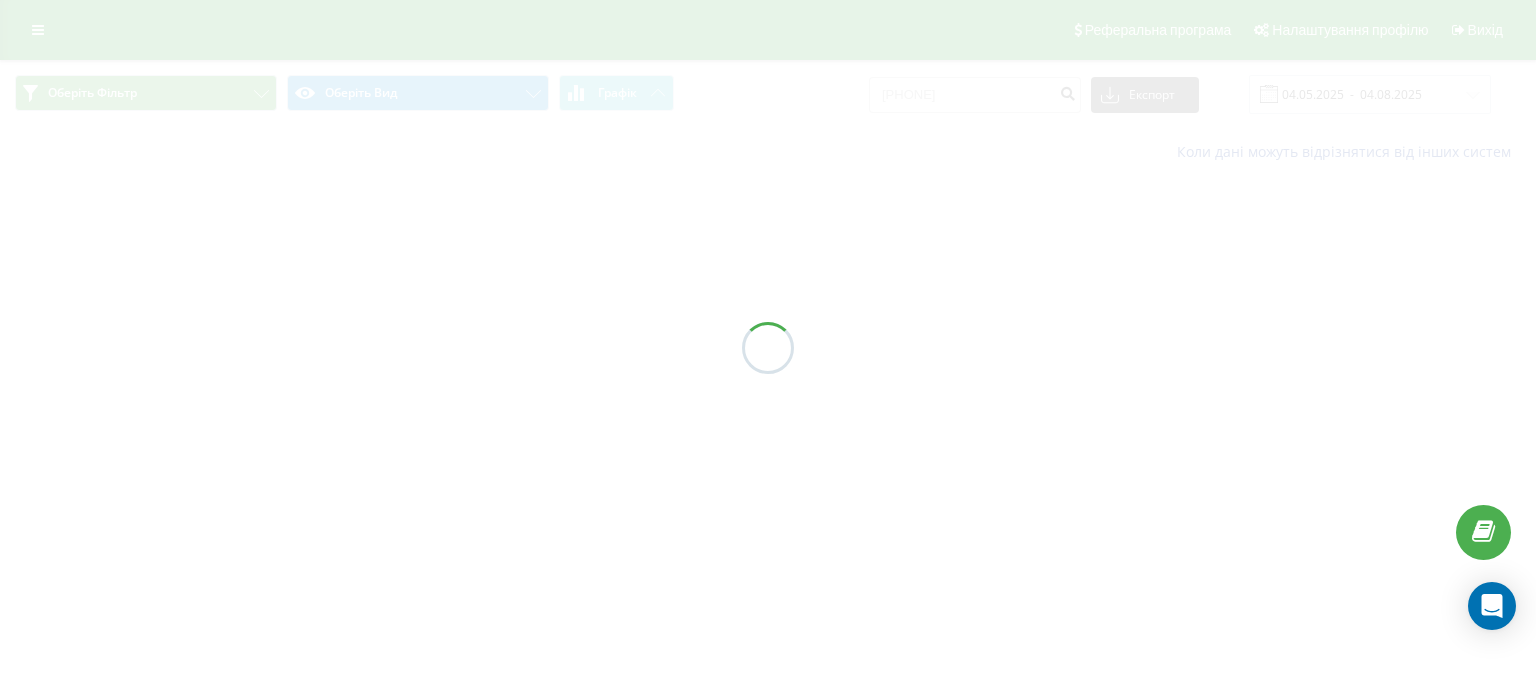 scroll, scrollTop: 0, scrollLeft: 0, axis: both 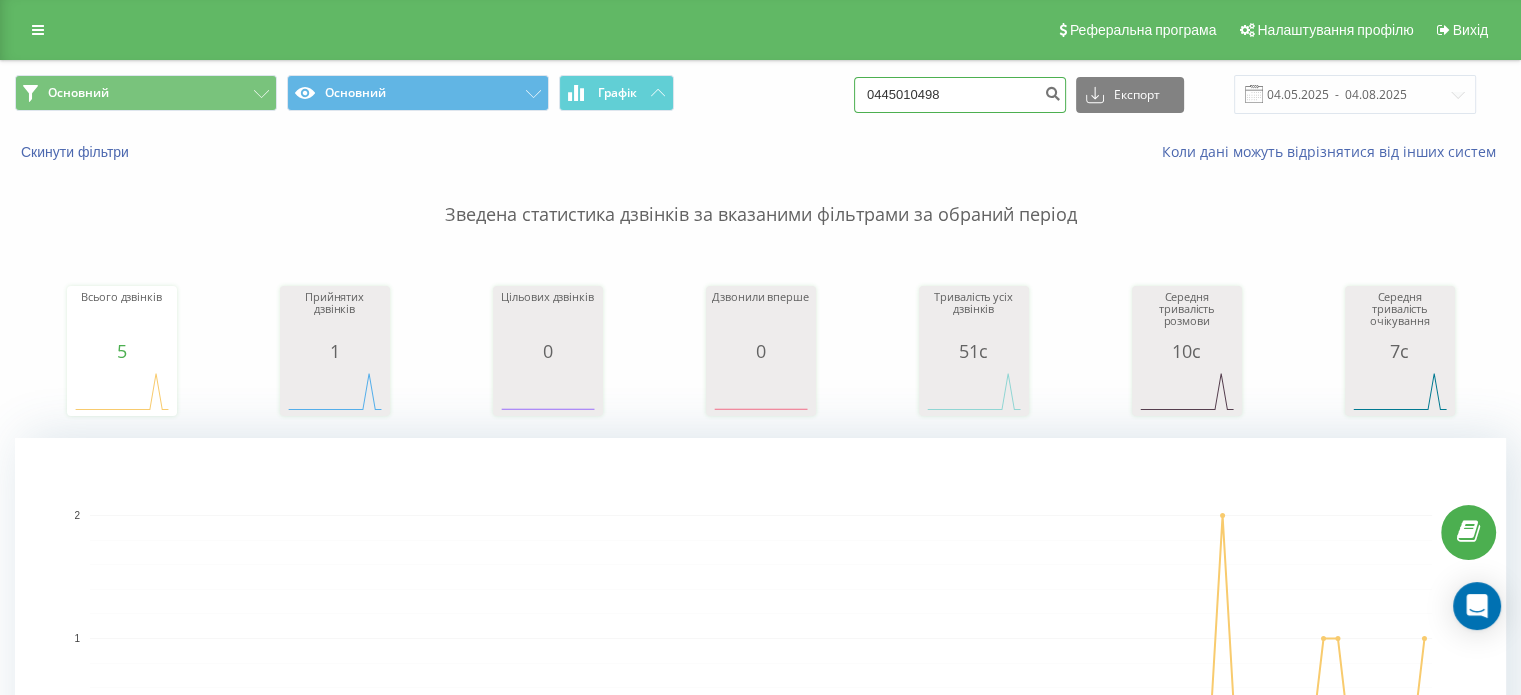 click on "0445010498" at bounding box center [960, 95] 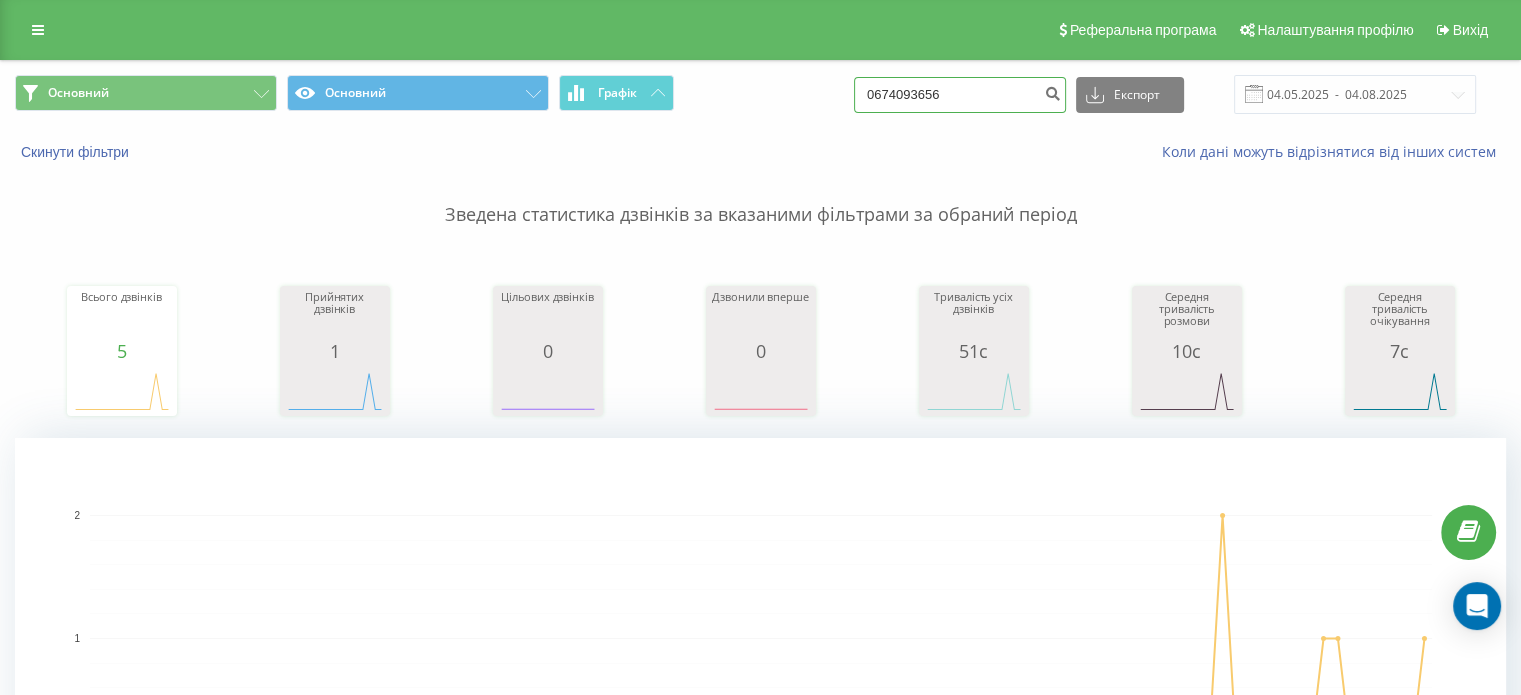 type on "0674093656" 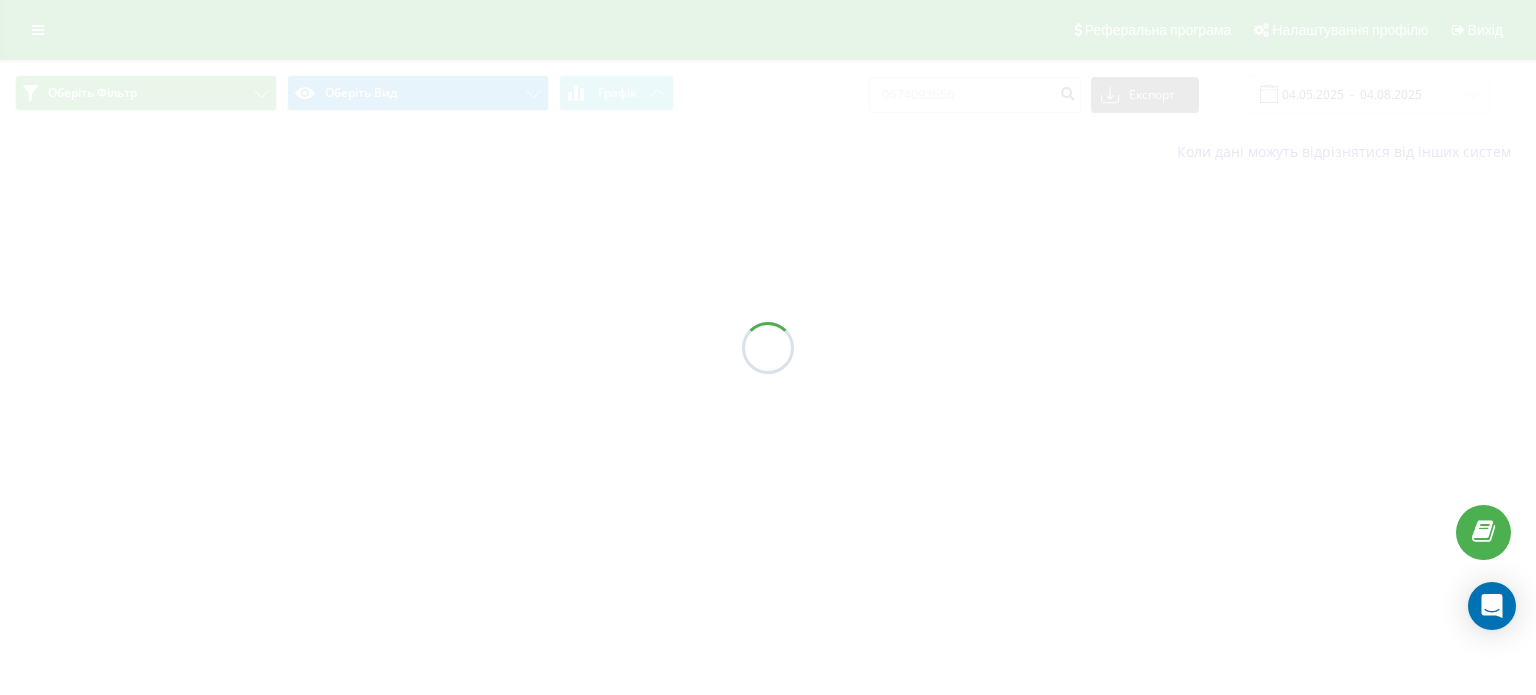 scroll, scrollTop: 0, scrollLeft: 0, axis: both 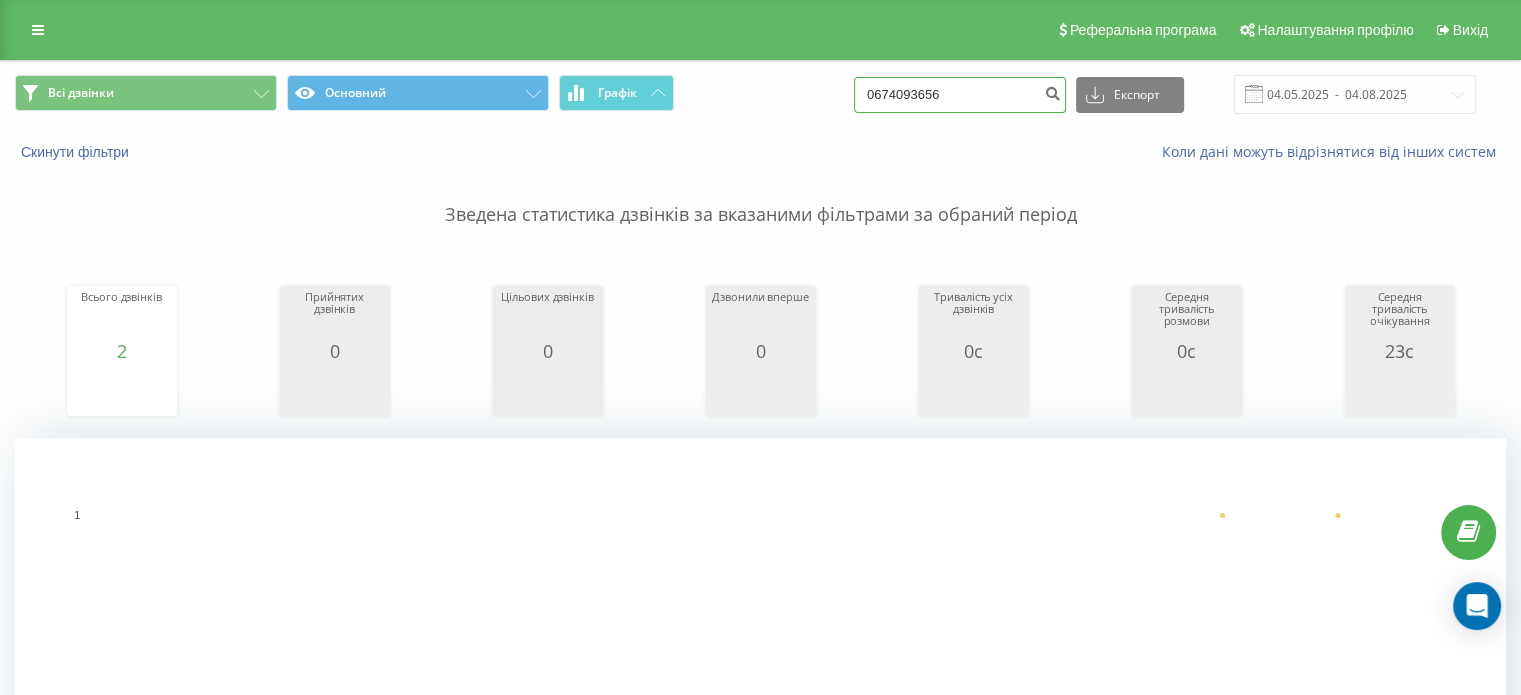 click on "0674093656" at bounding box center [960, 95] 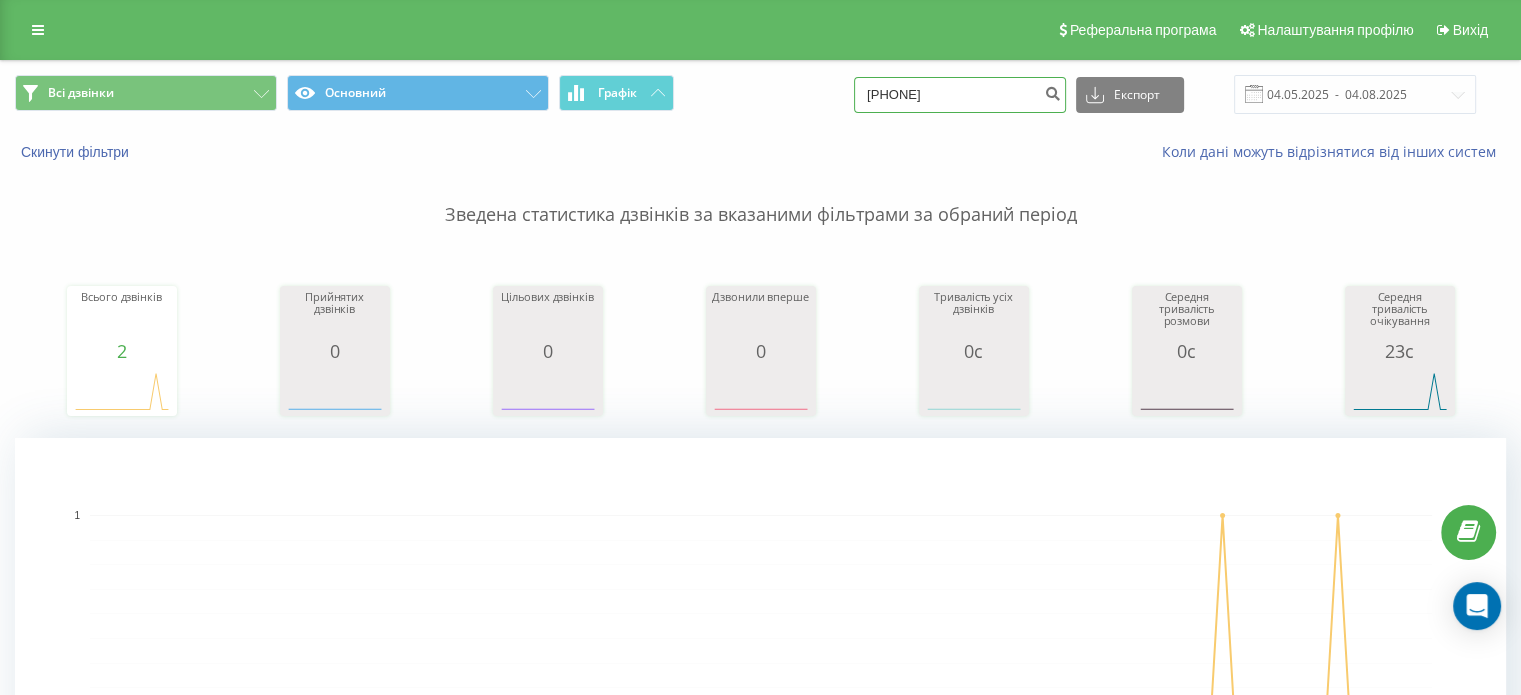 type on "[PHONE]" 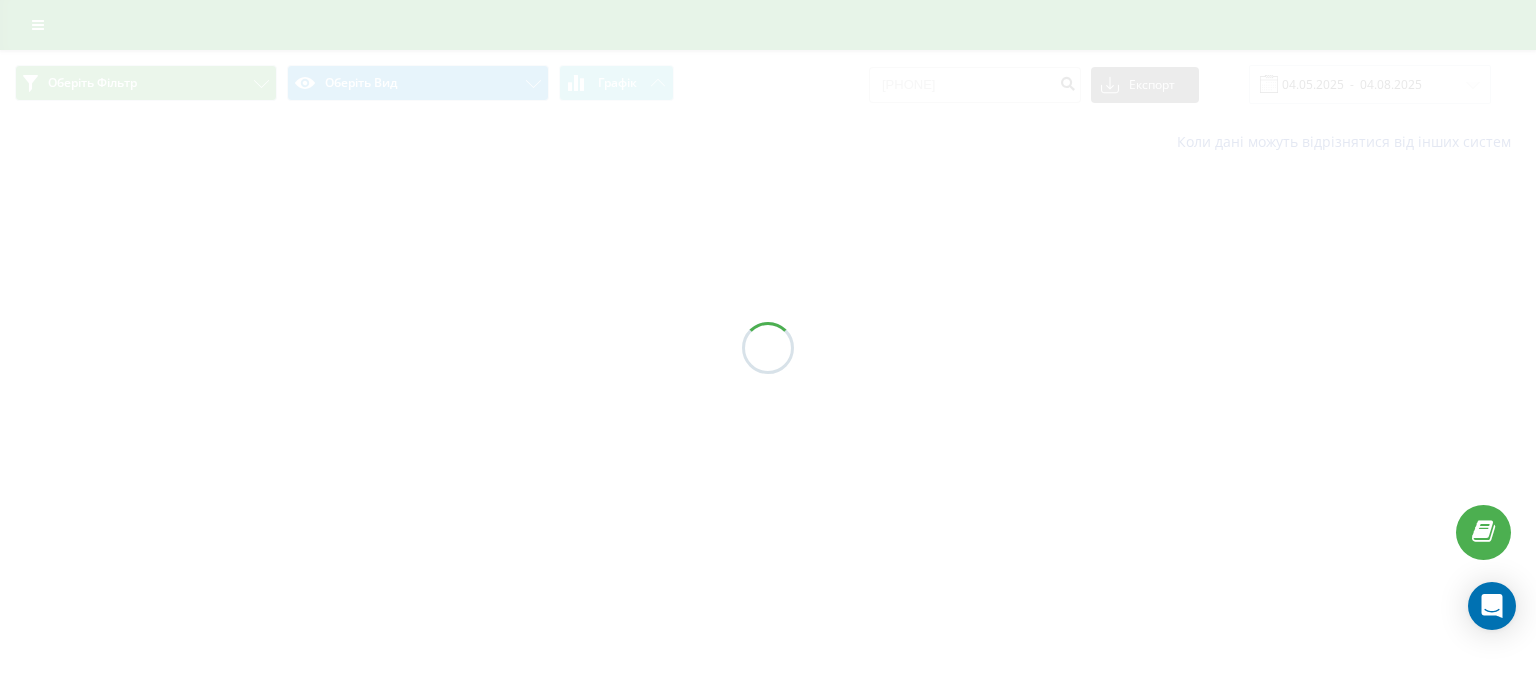 scroll, scrollTop: 0, scrollLeft: 0, axis: both 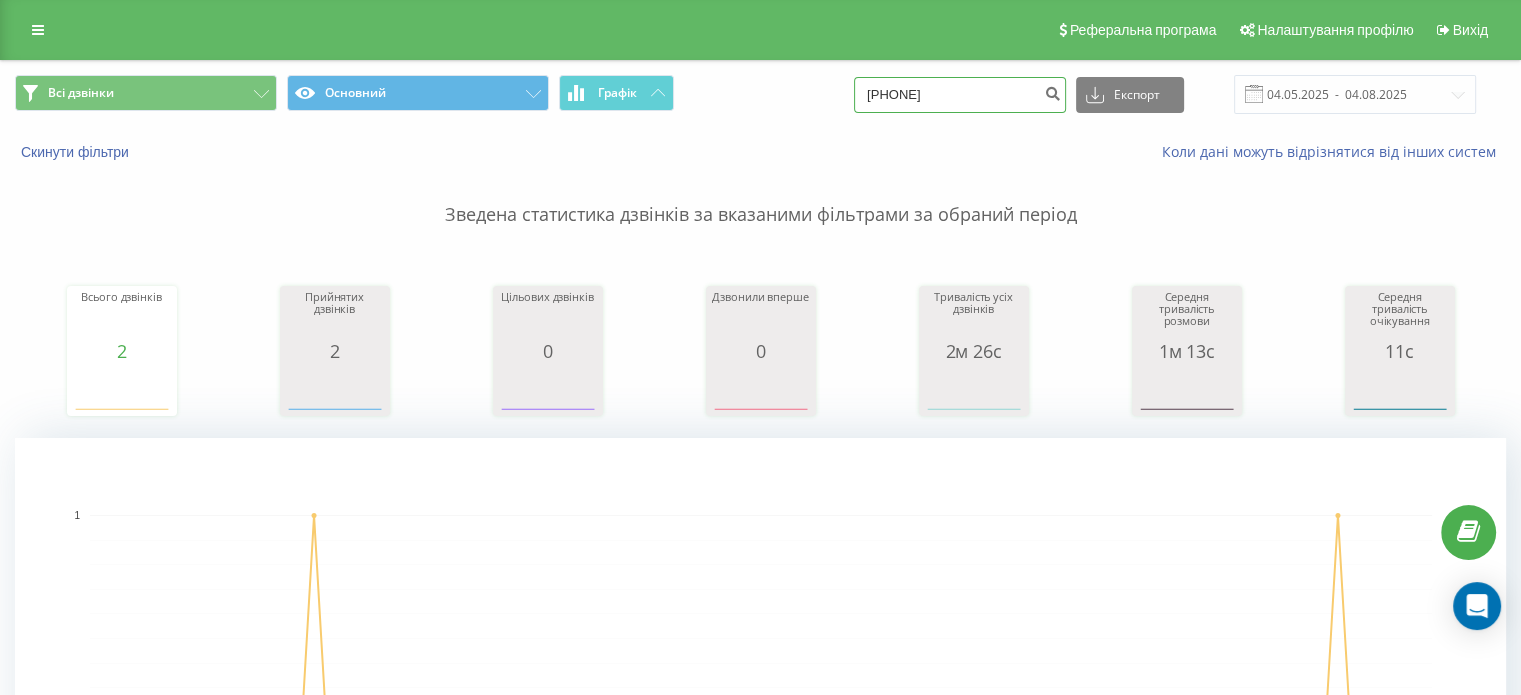 click on "0638931622" at bounding box center [960, 95] 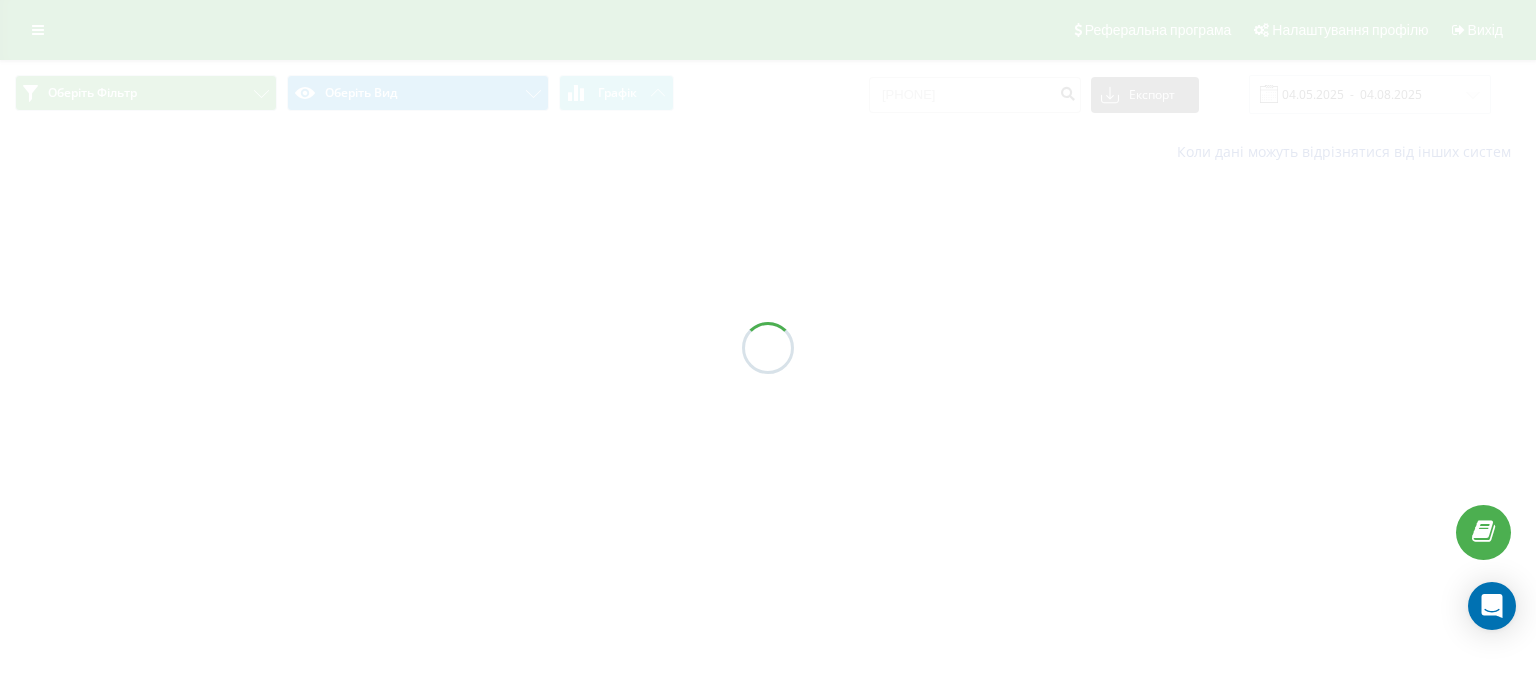 scroll, scrollTop: 0, scrollLeft: 0, axis: both 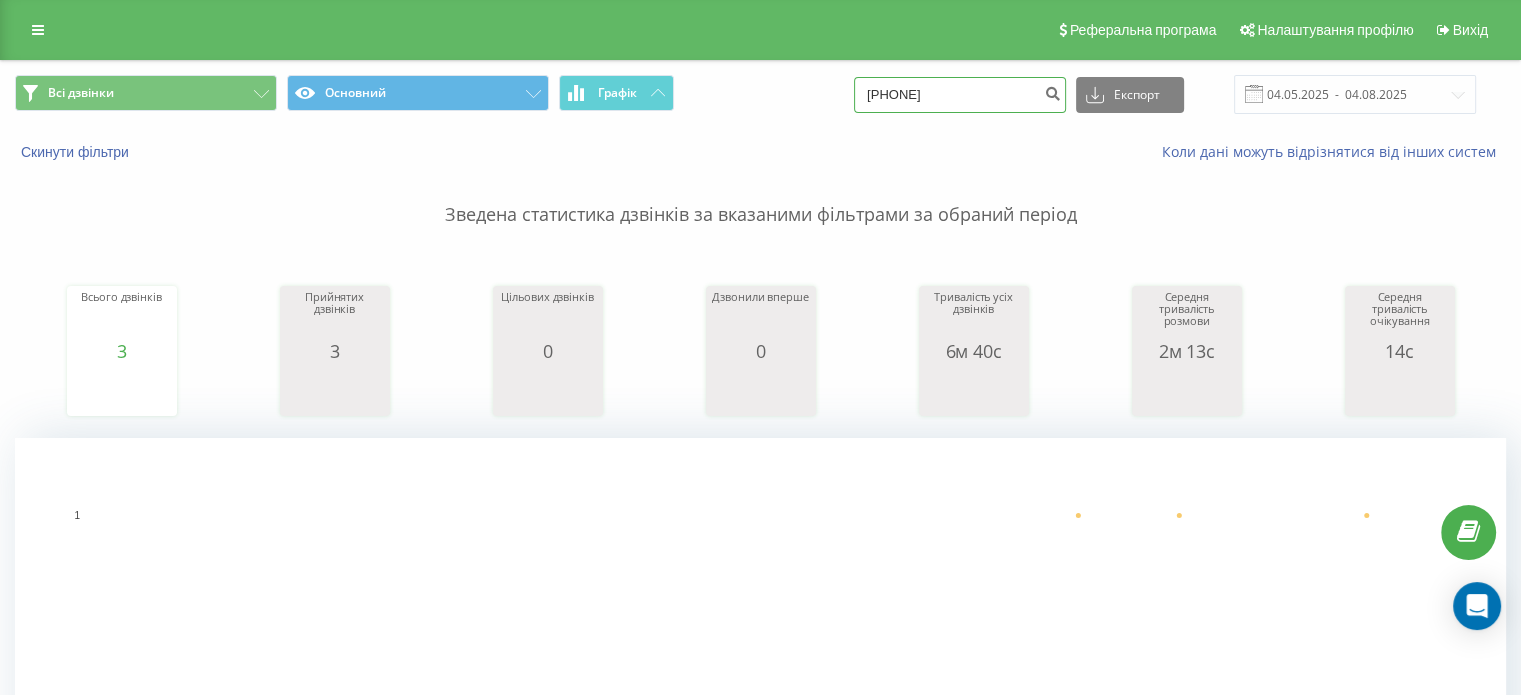 click on "[PHONE]" at bounding box center [960, 95] 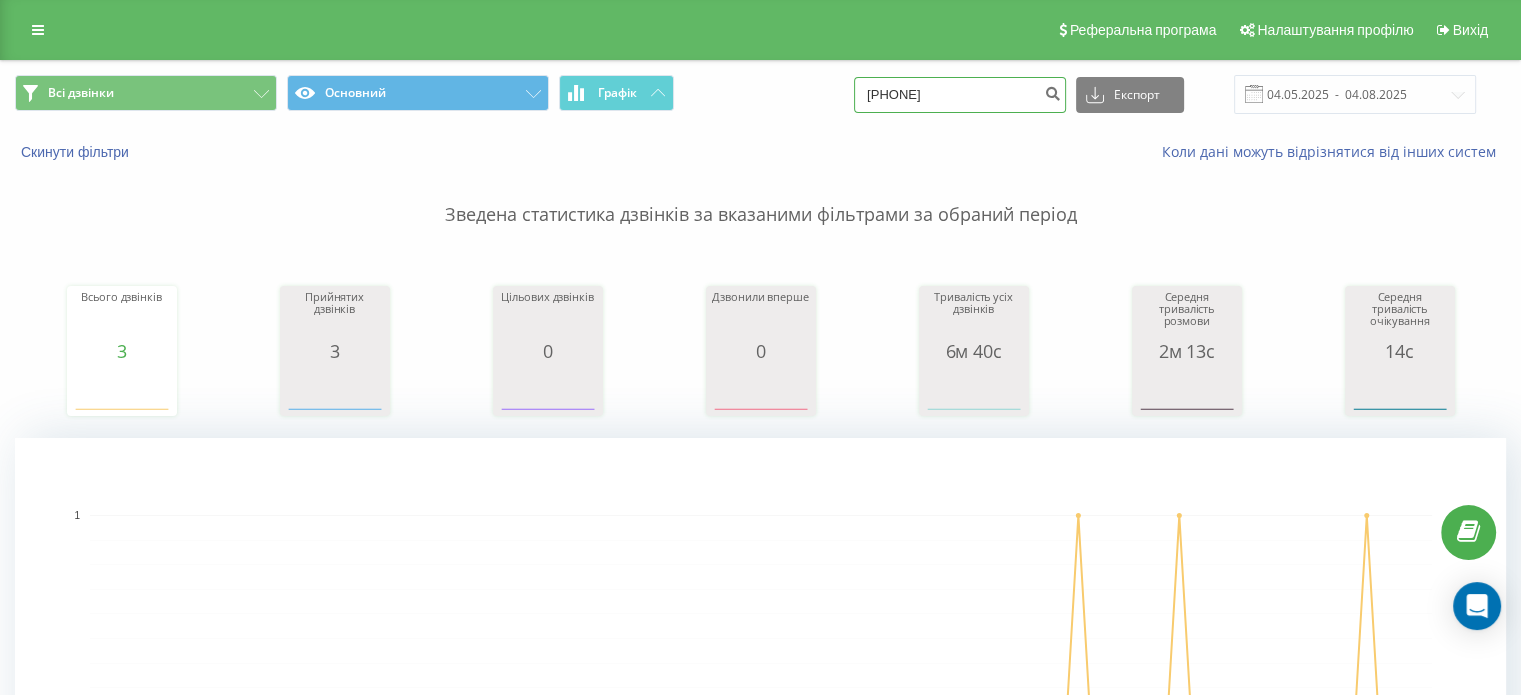click on "[PHONE]" at bounding box center (960, 95) 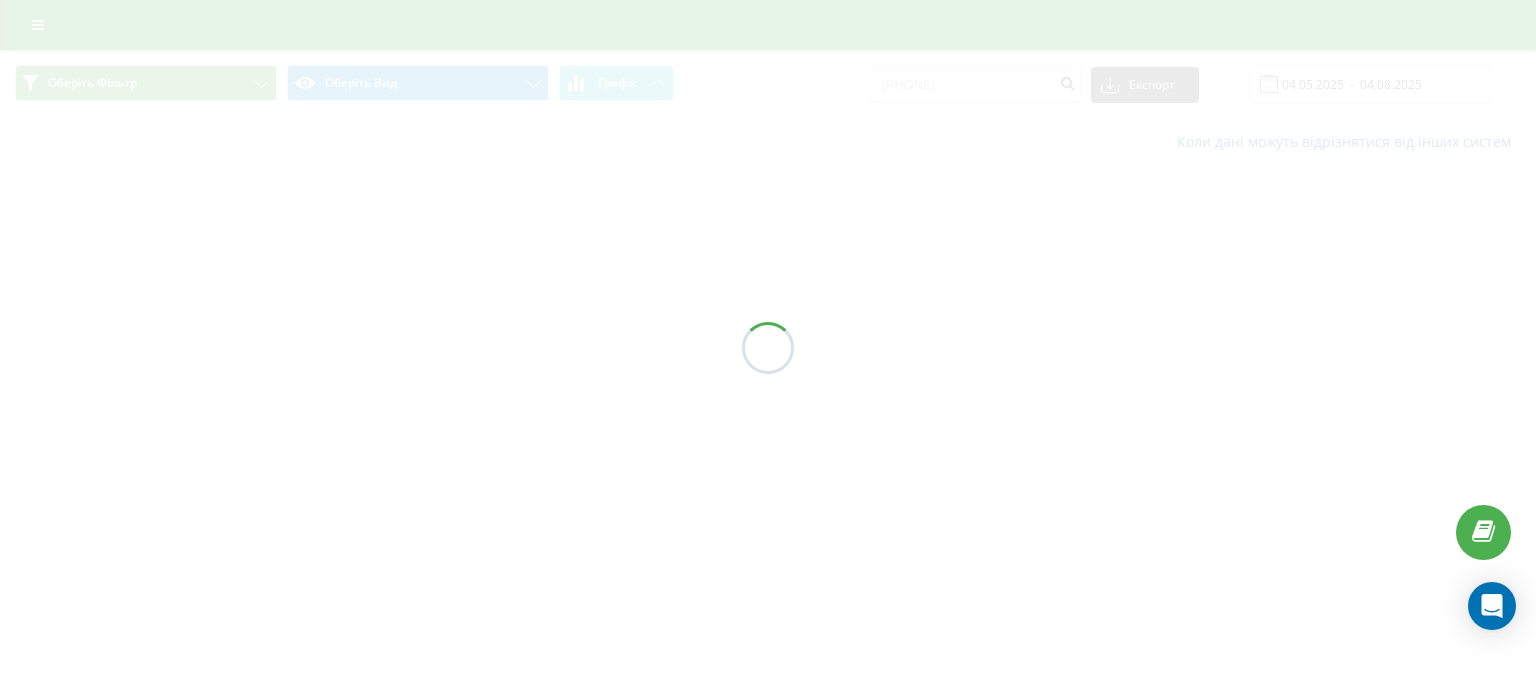 scroll, scrollTop: 0, scrollLeft: 0, axis: both 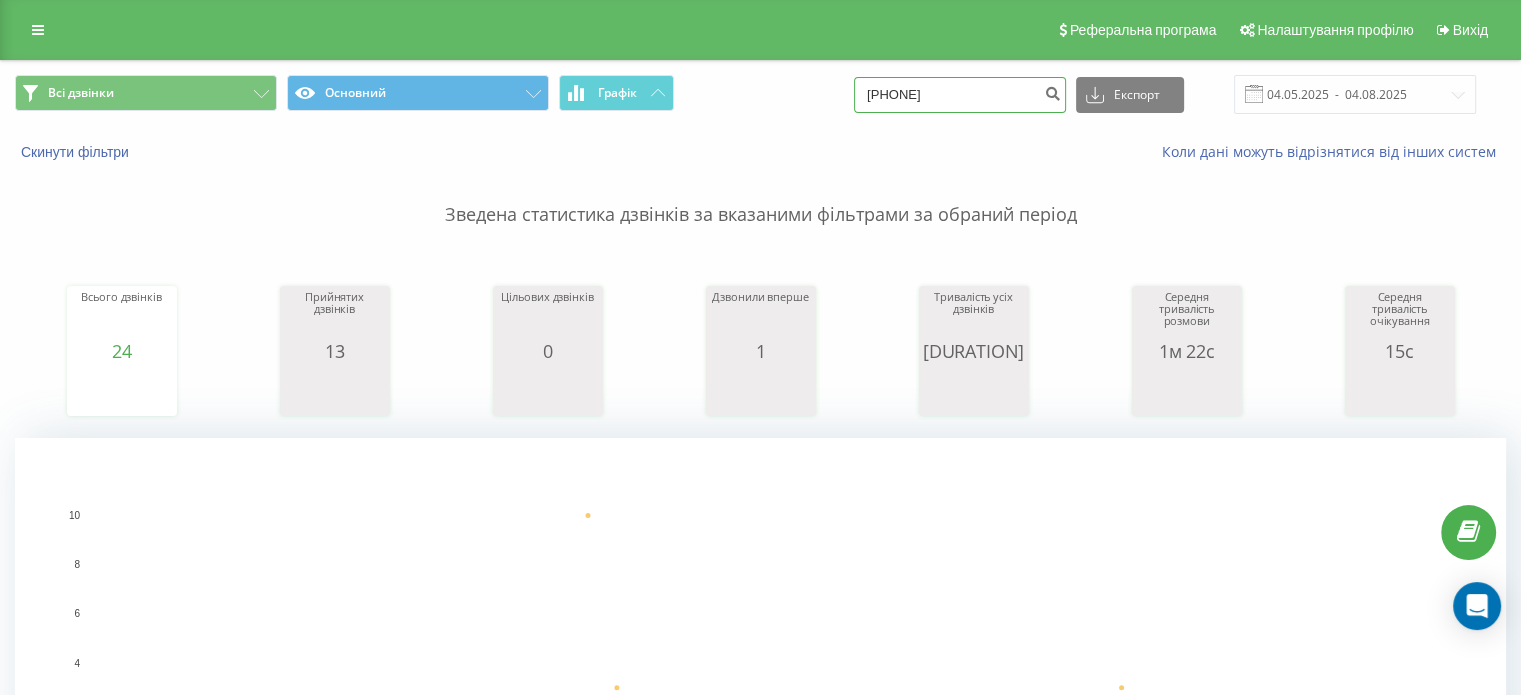 click on "[PHONE]" at bounding box center (960, 95) 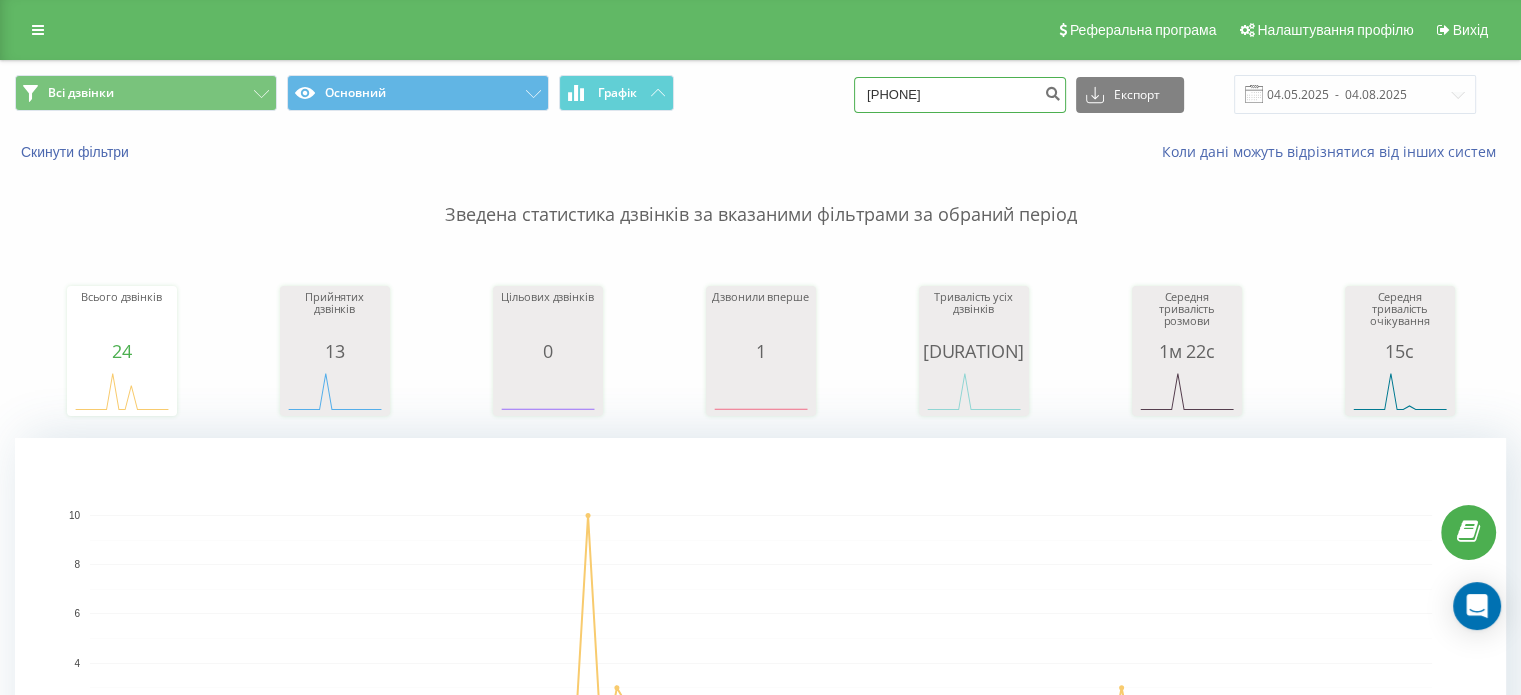 click on "0934588827" at bounding box center (960, 95) 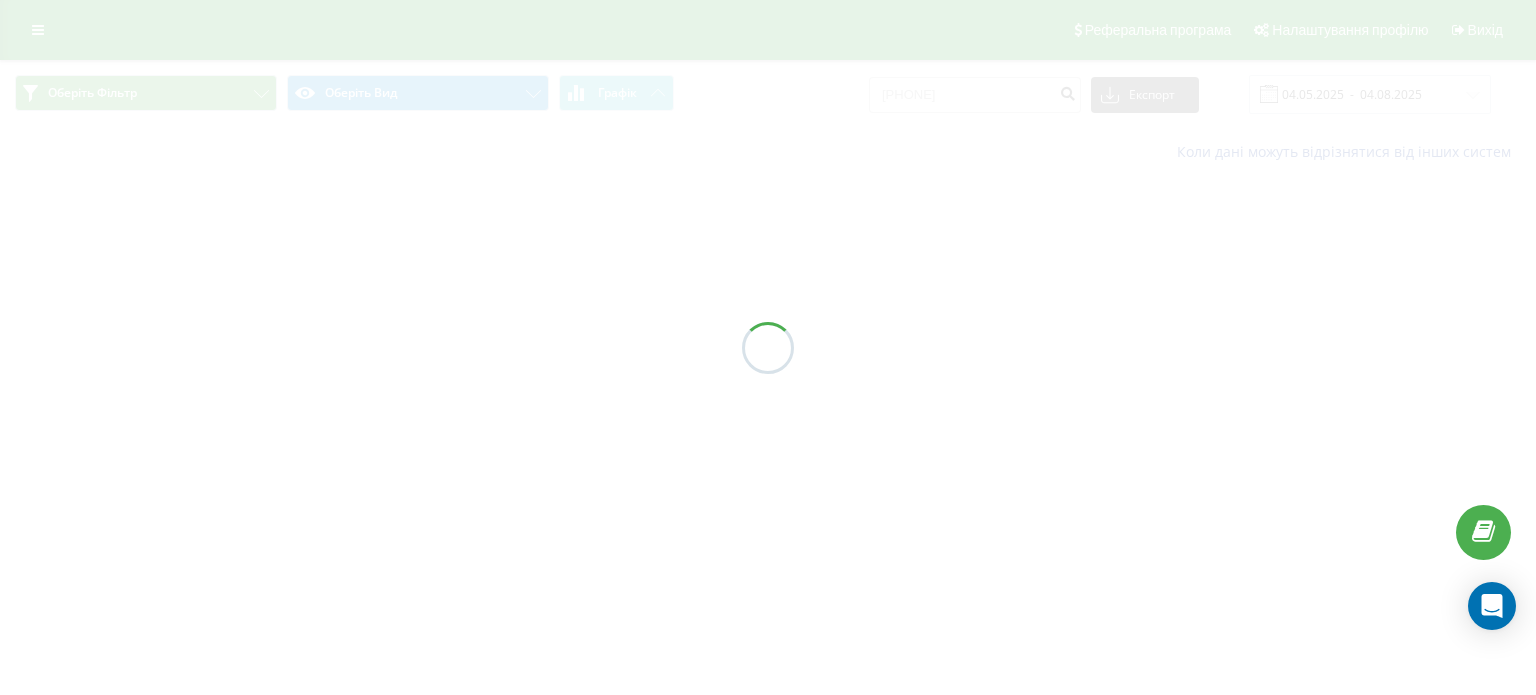 scroll, scrollTop: 0, scrollLeft: 0, axis: both 